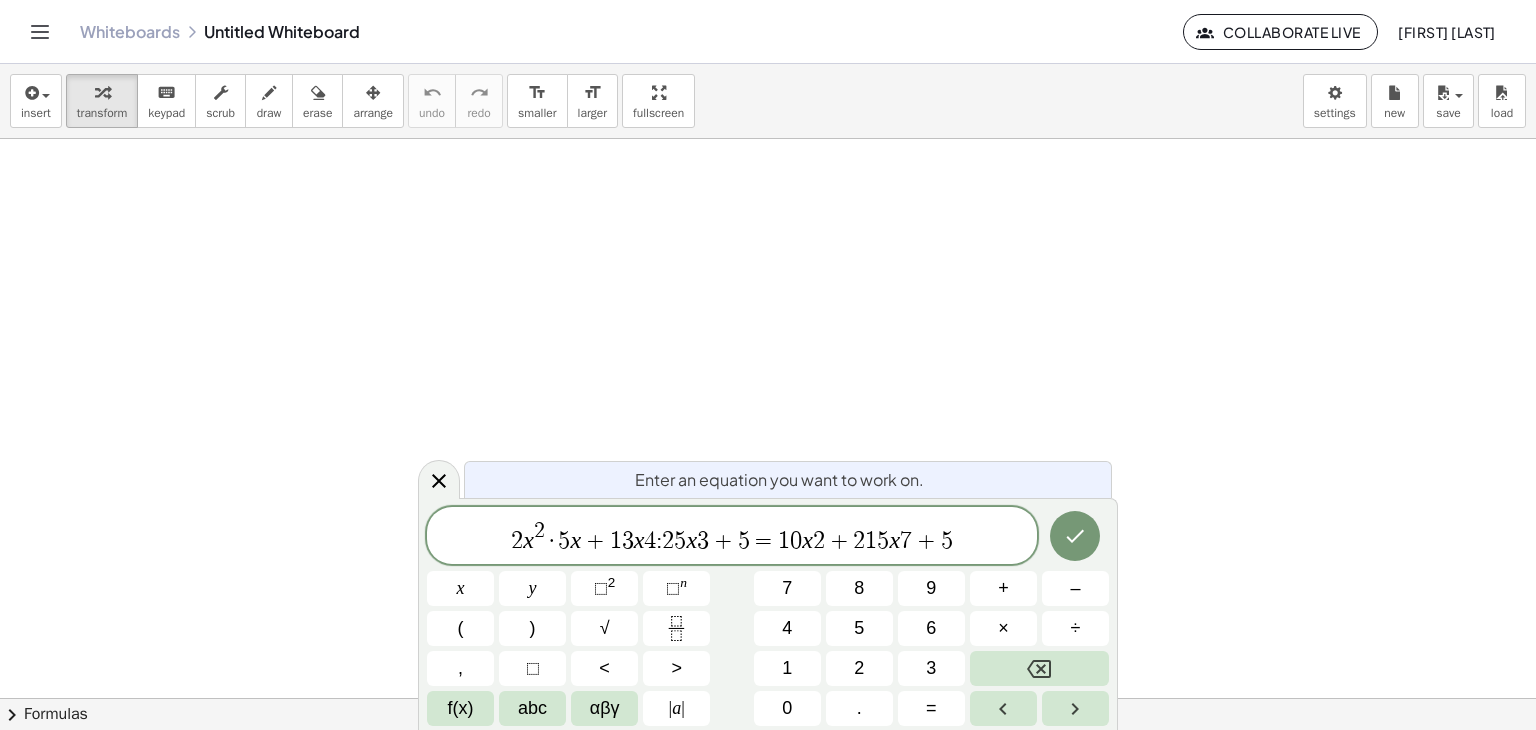scroll, scrollTop: 0, scrollLeft: 0, axis: both 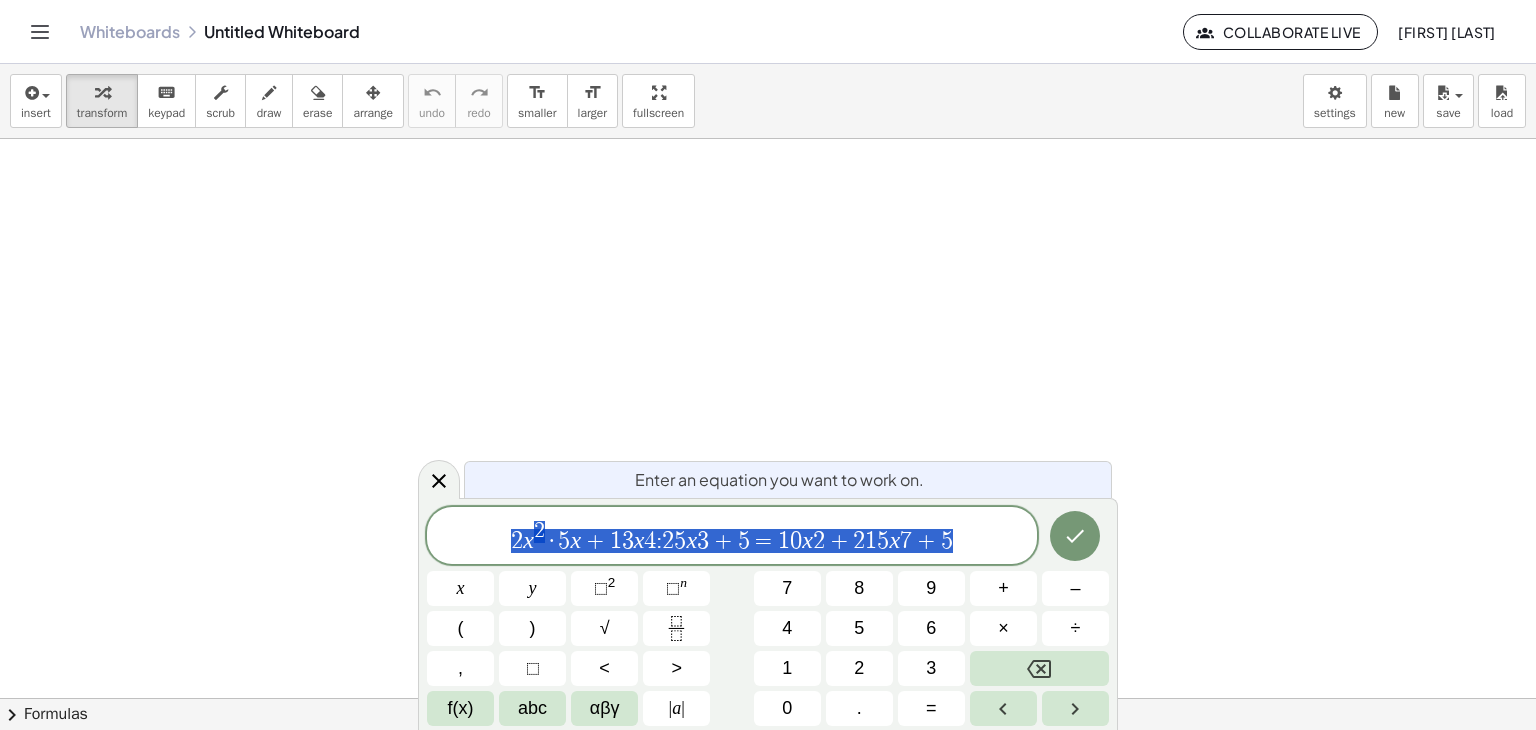 drag, startPoint x: 992, startPoint y: 535, endPoint x: 258, endPoint y: 527, distance: 734.0436 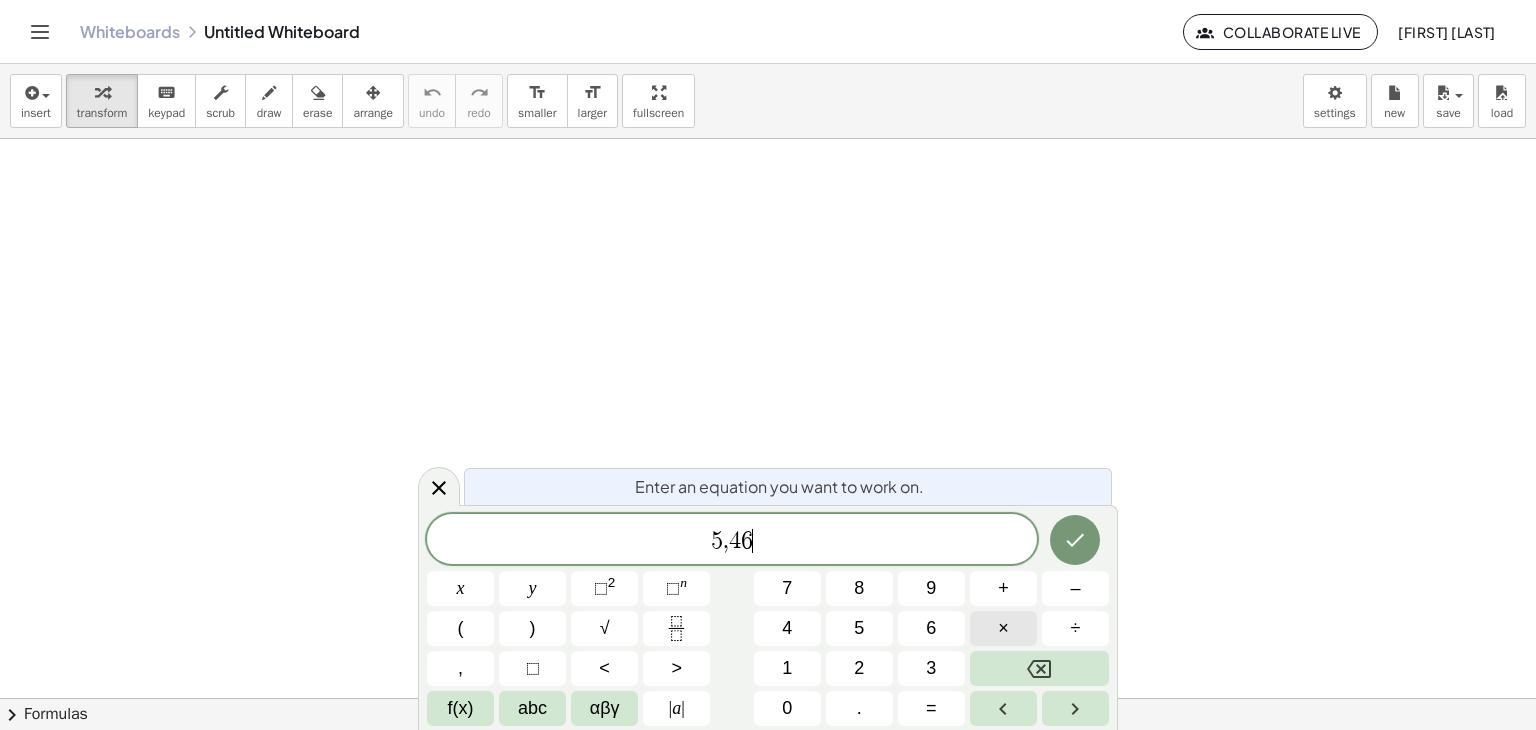 click on "×" at bounding box center [1003, 628] 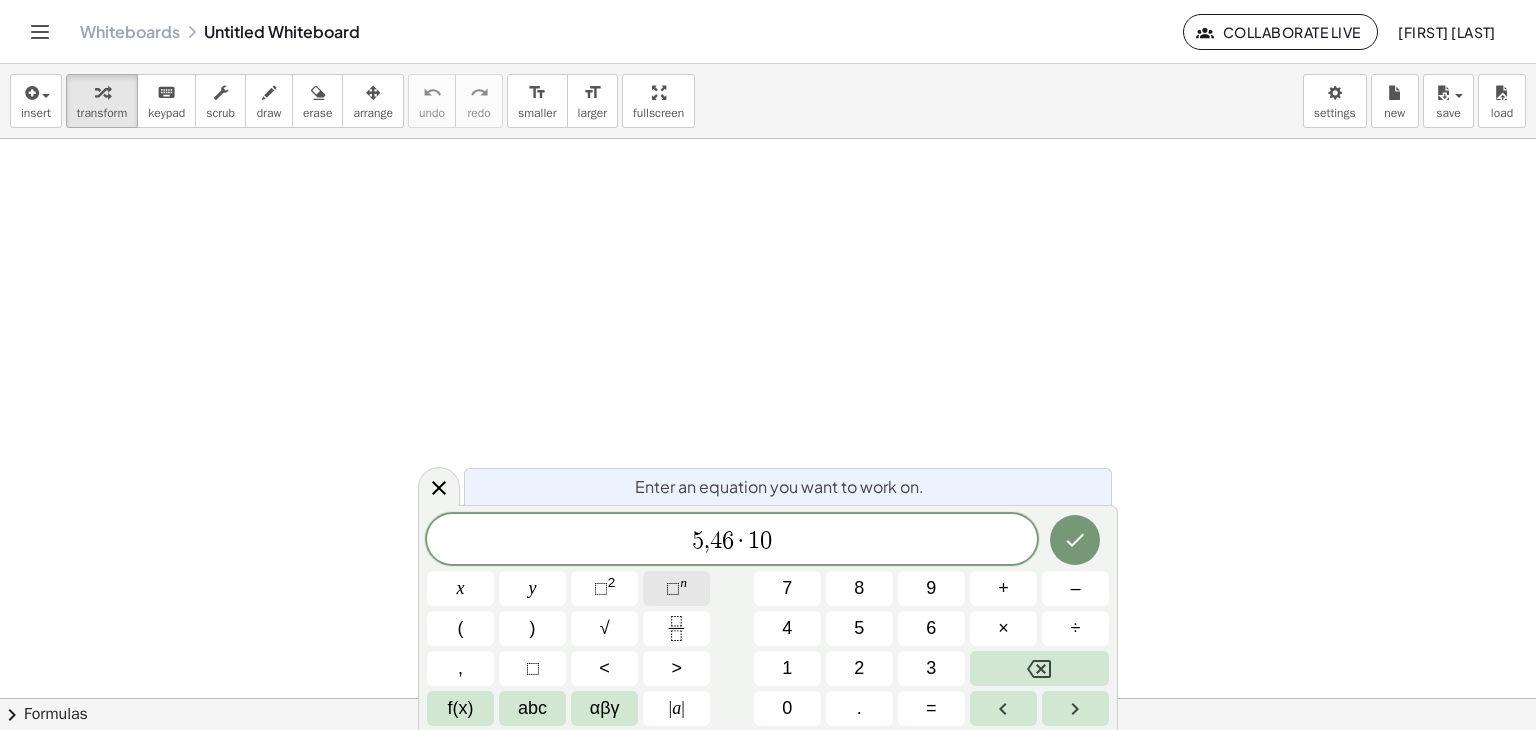 click on "⬚" at bounding box center [673, 588] 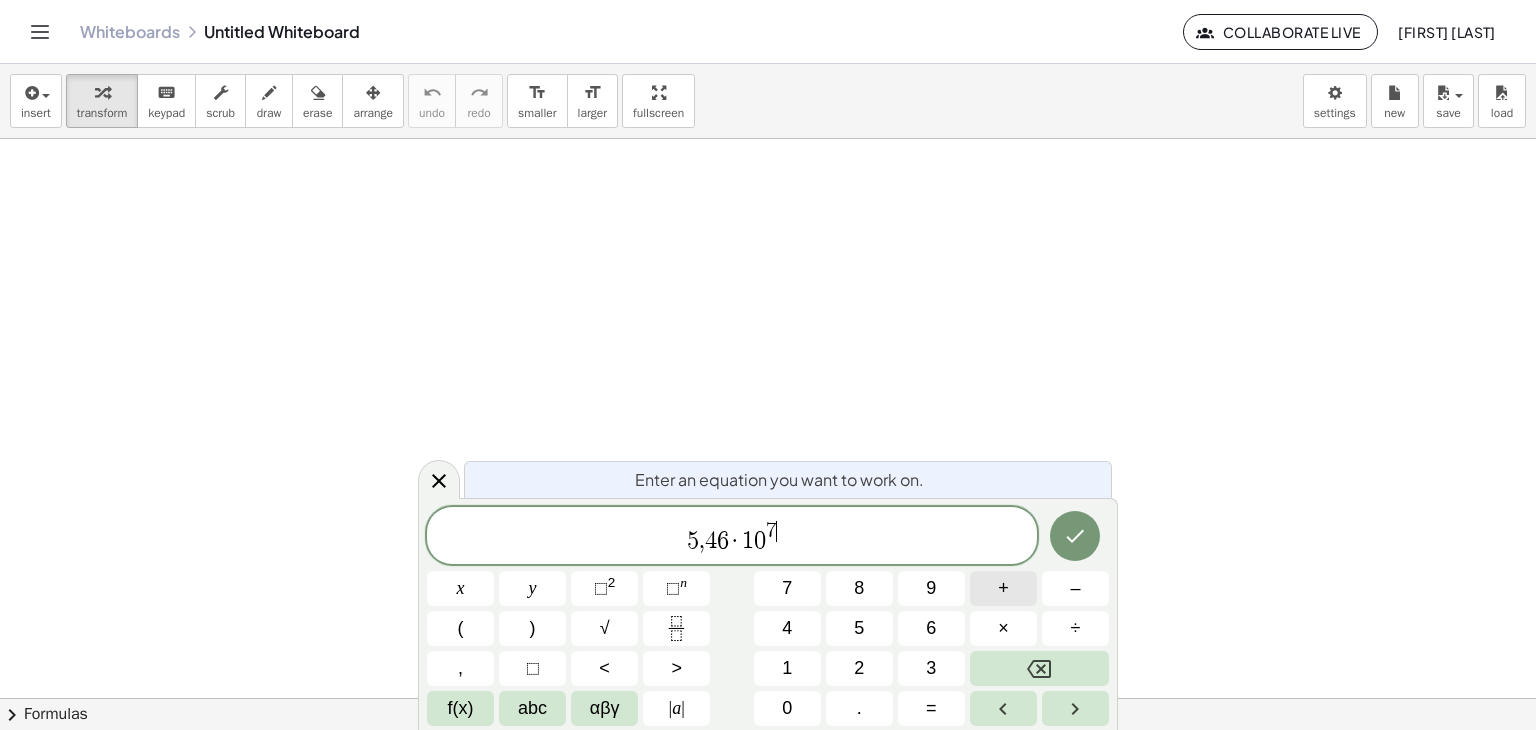click on "+" at bounding box center (1003, 588) 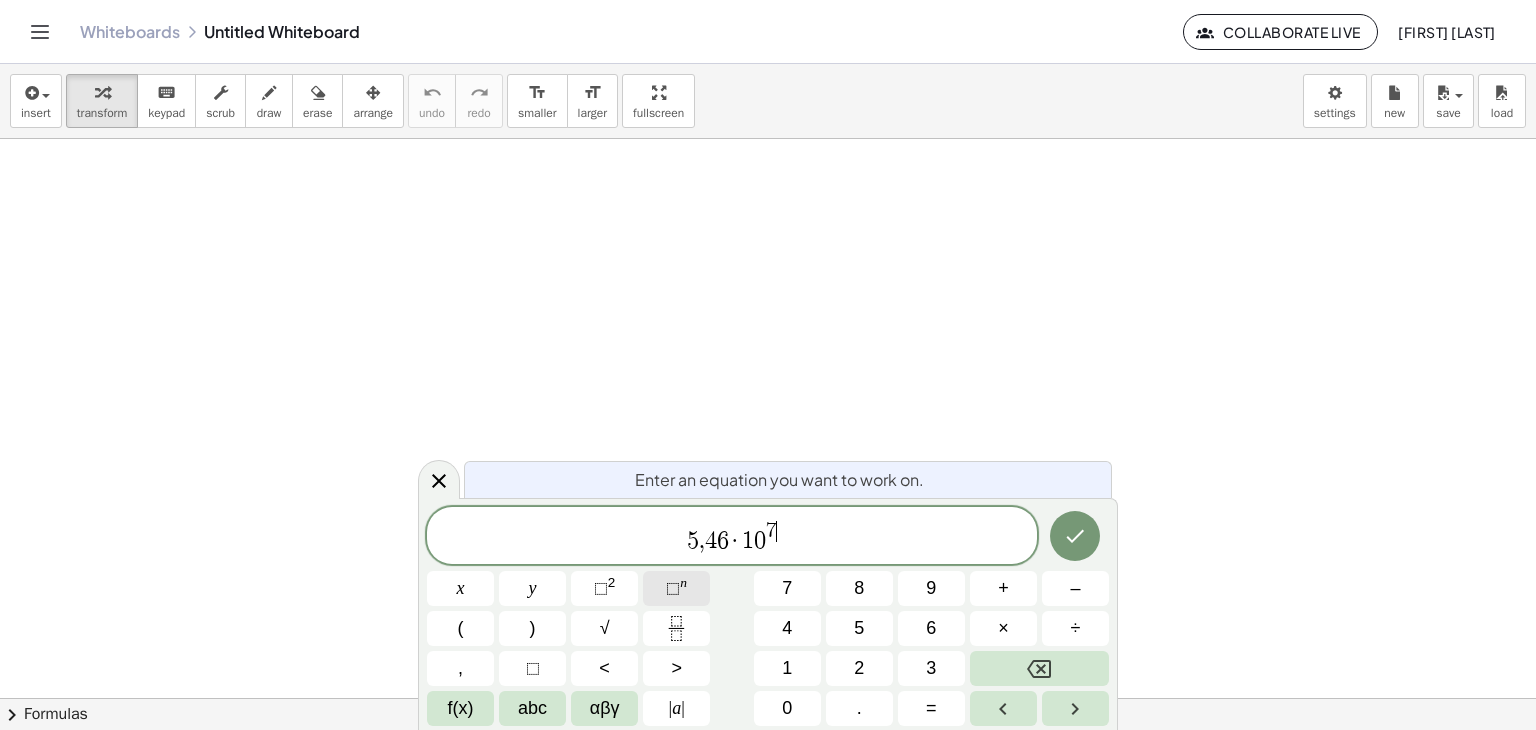 click on "⬚ n" 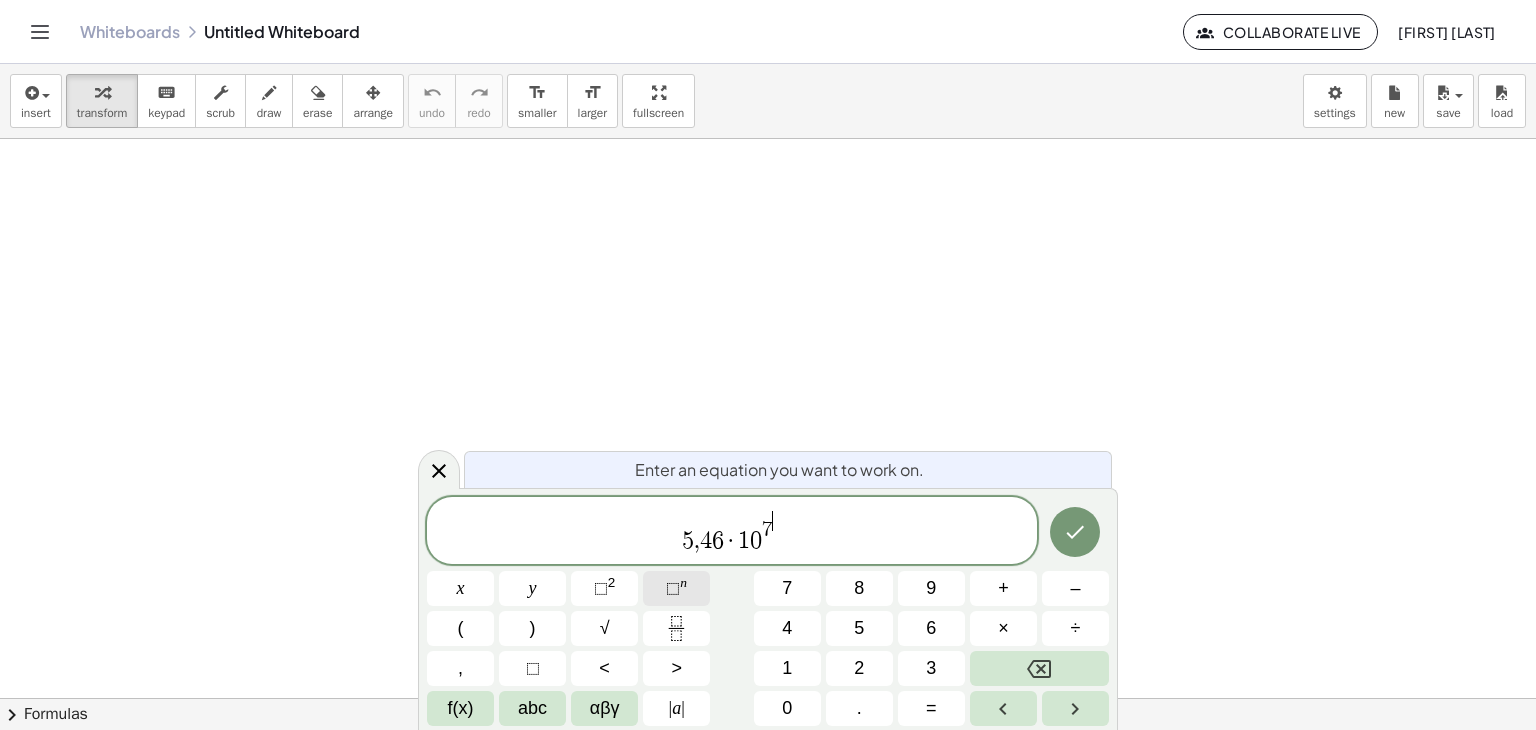 click on "n" at bounding box center (683, 582) 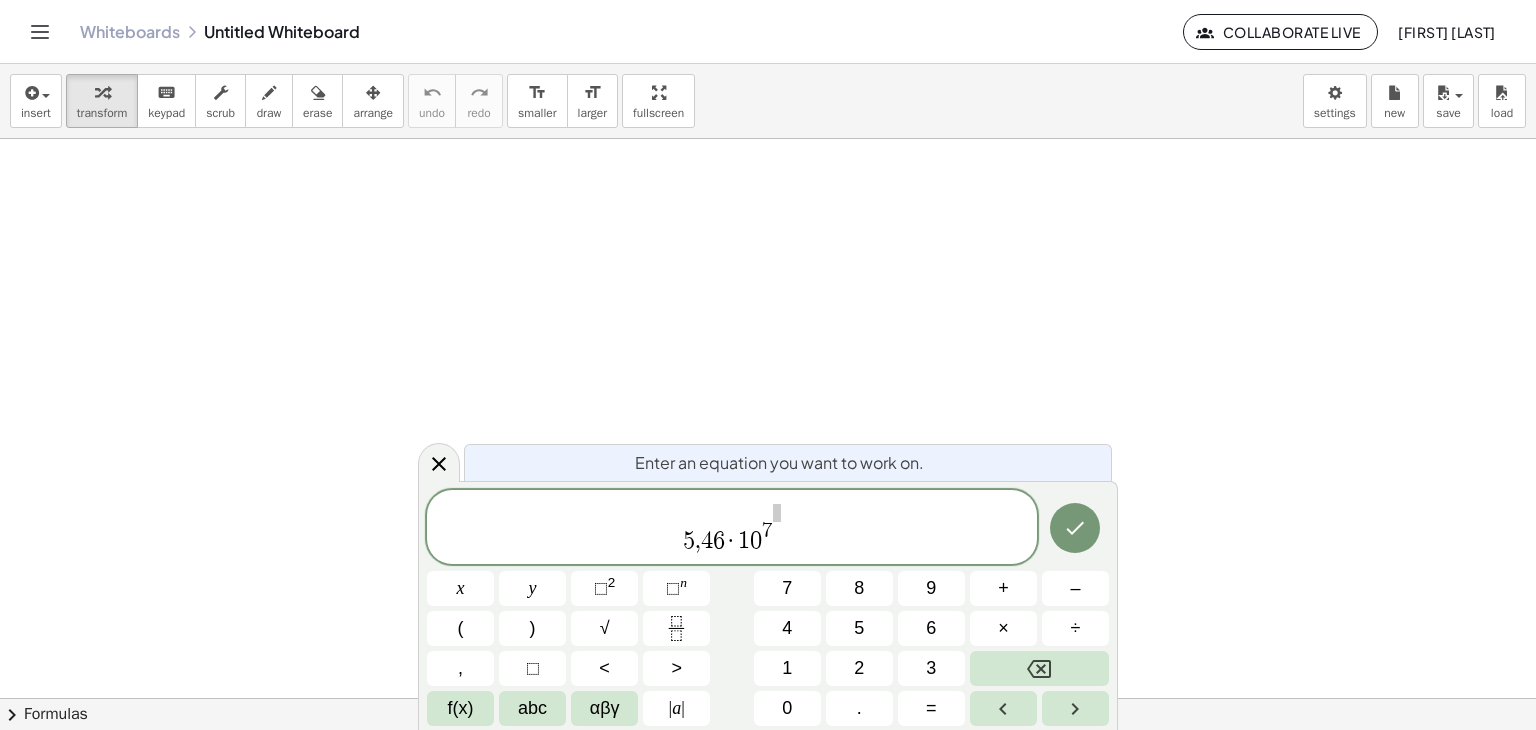 click on "5 , 4 6 · 1 0 7 x y ⬚ 2 ⬚ n 7 8 9 + – ( ) √ 4 5 6 × ÷ , ⬚ < > 1 2 3 f(x) abc αβγ | a | 0 . =" at bounding box center (768, 608) 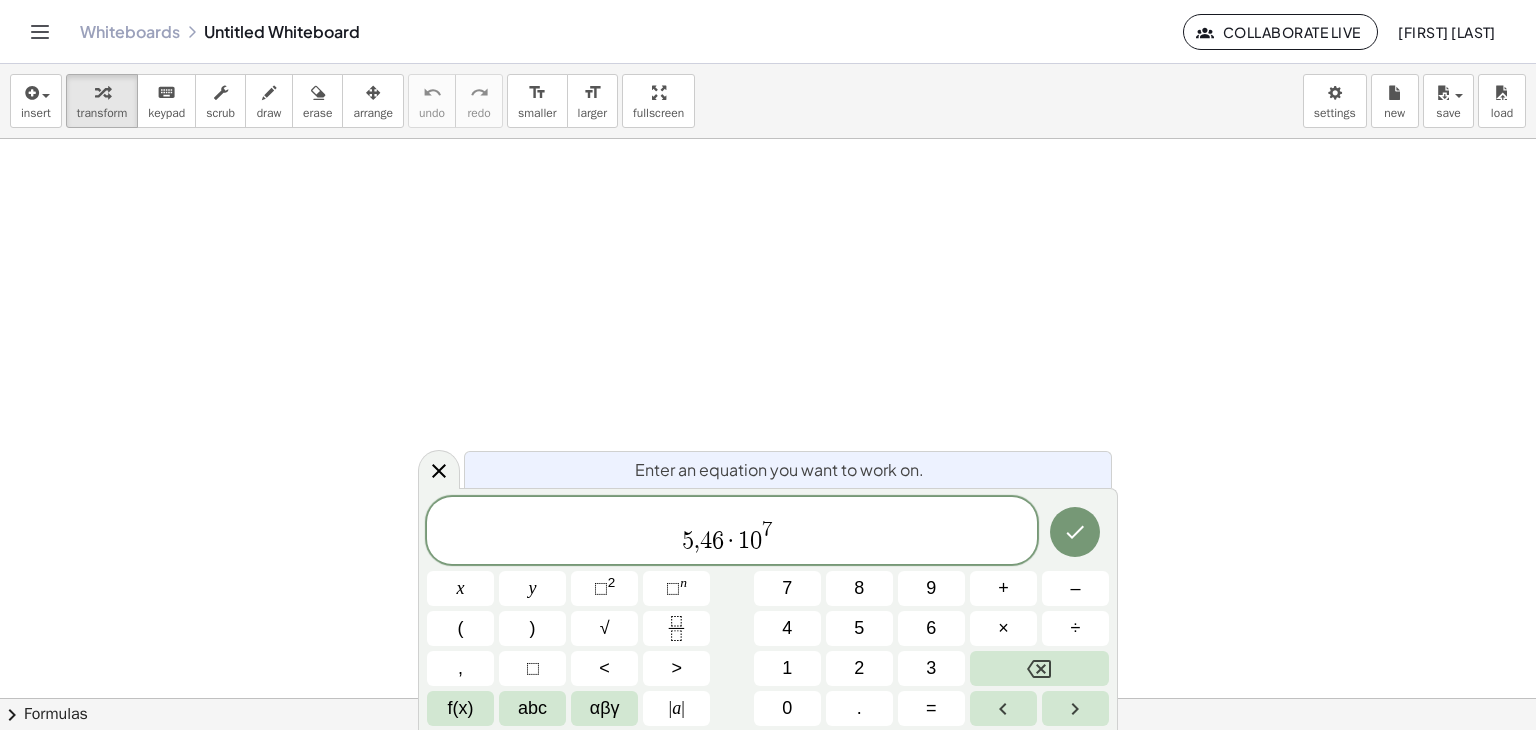 click on "5 , 4 6 · 1 0 7 ​" at bounding box center [732, 532] 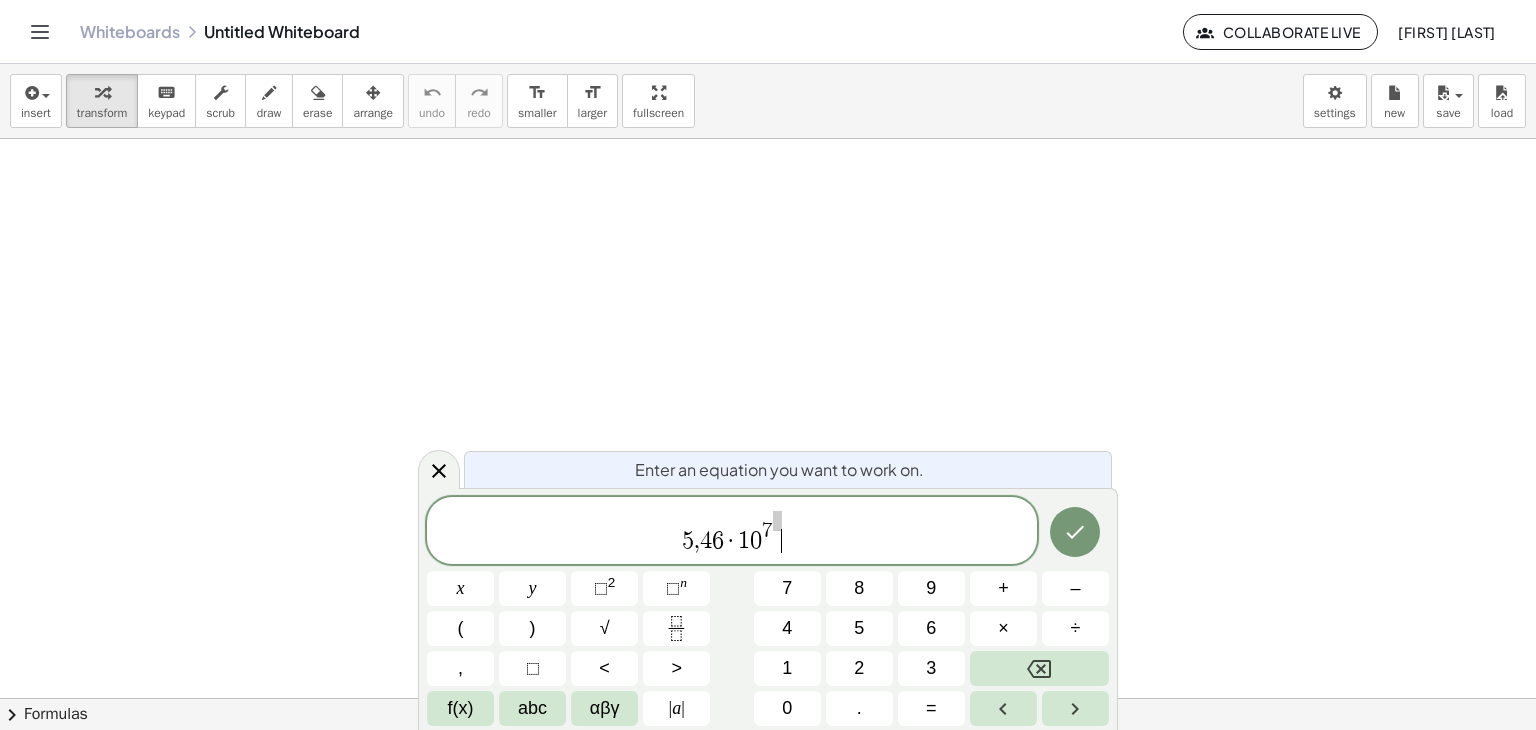 click on "5 , 4 6 · 1 0 7 ​" at bounding box center [732, 532] 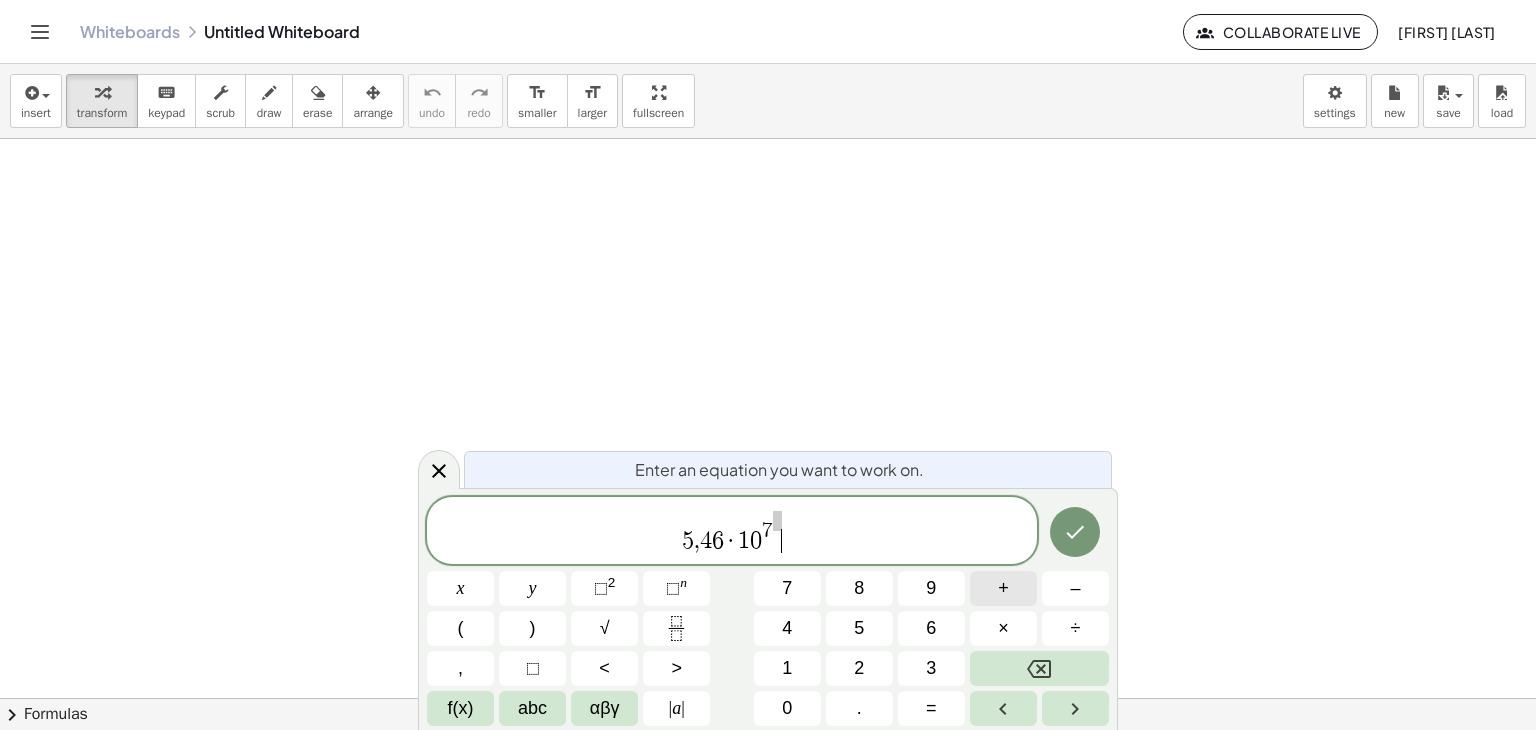 click on "+" at bounding box center (1003, 588) 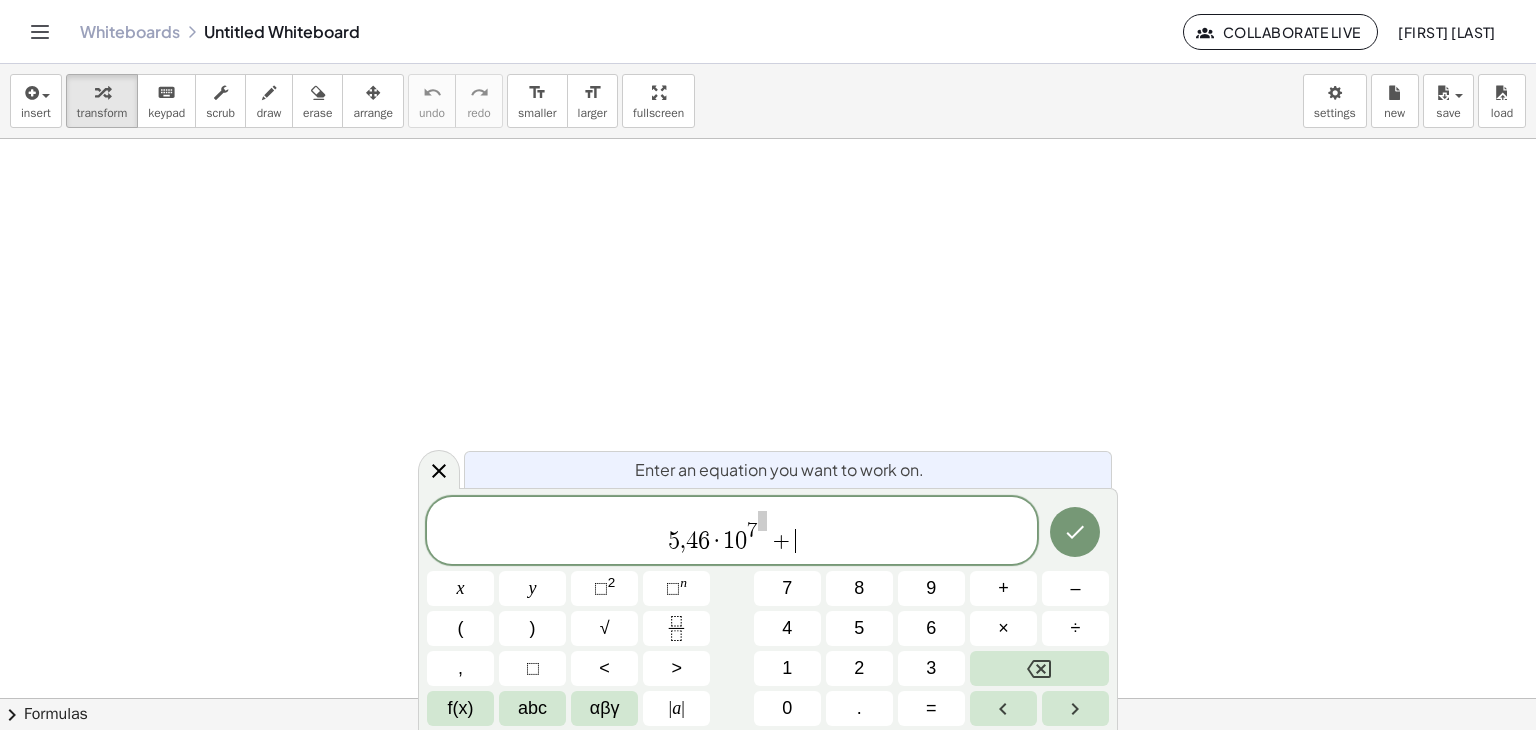 click at bounding box center [768, 698] 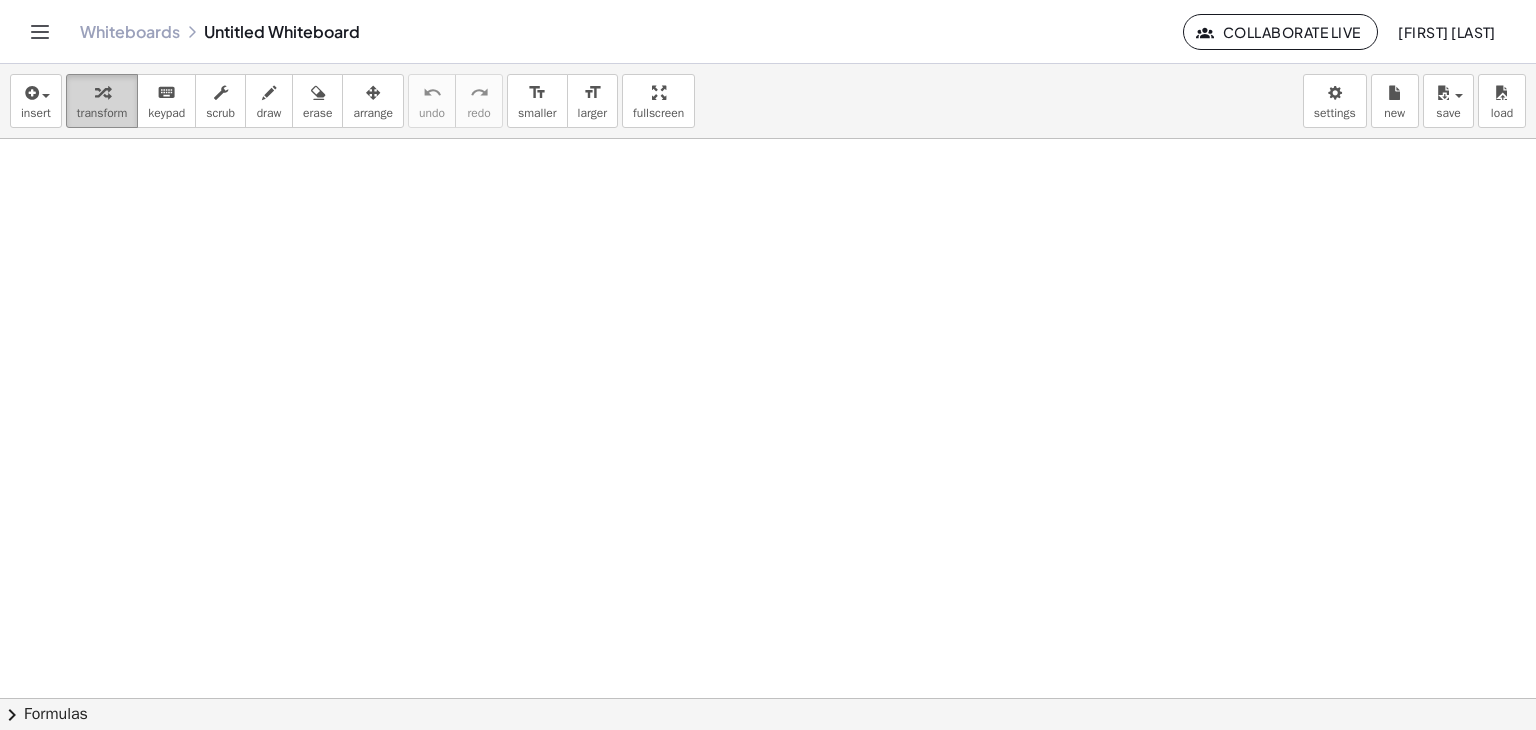 click on "transform" at bounding box center (102, 113) 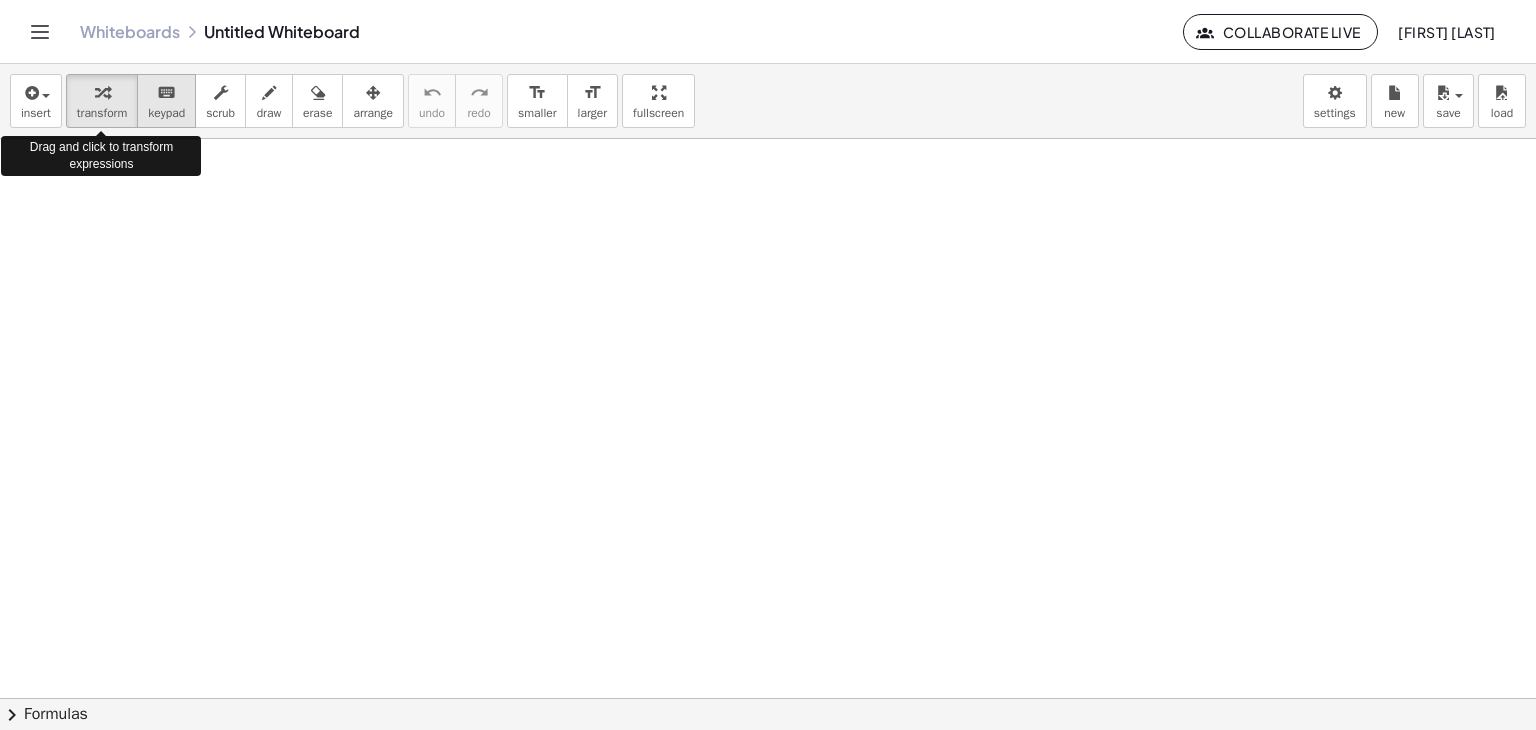 click on "keypad" at bounding box center [166, 113] 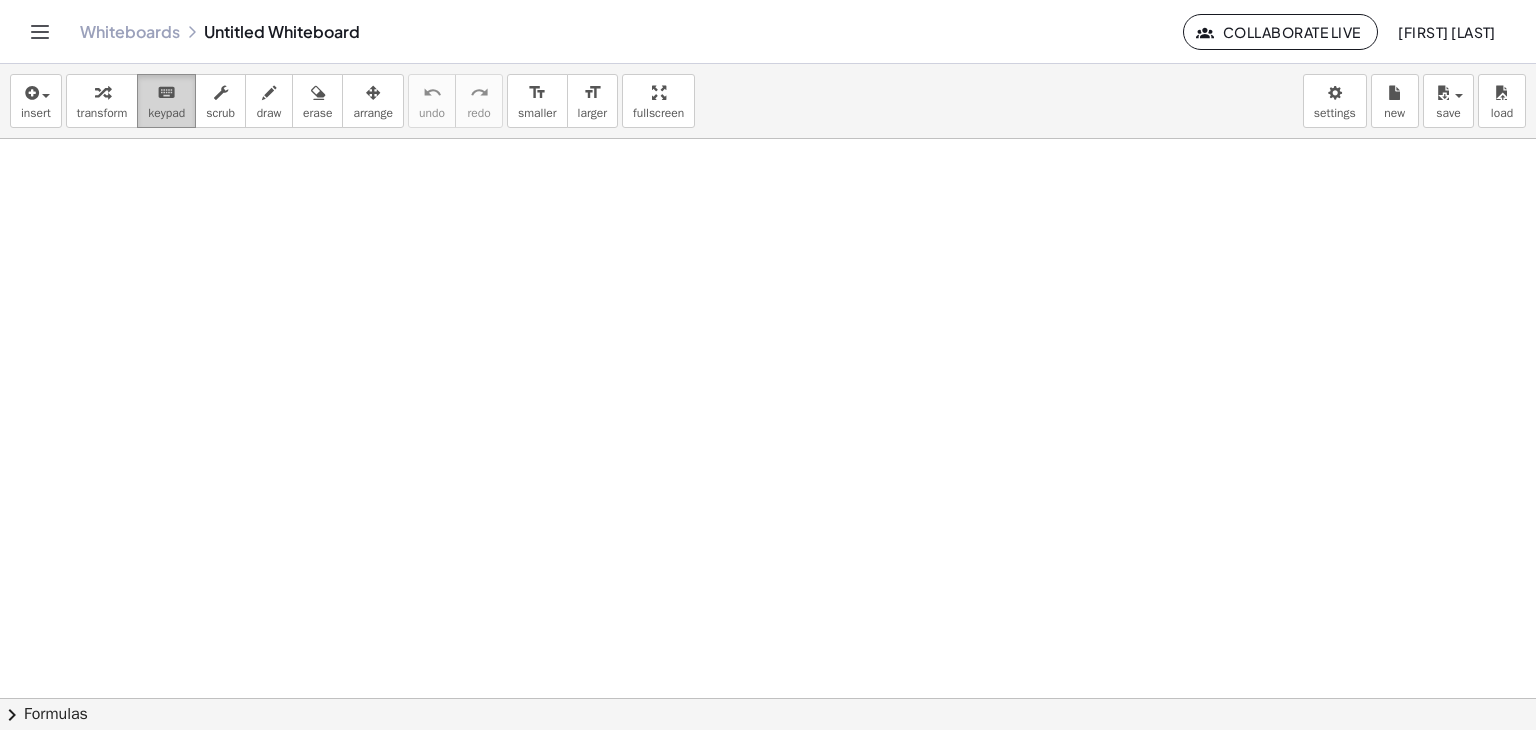 click on "keyboard" at bounding box center [166, 92] 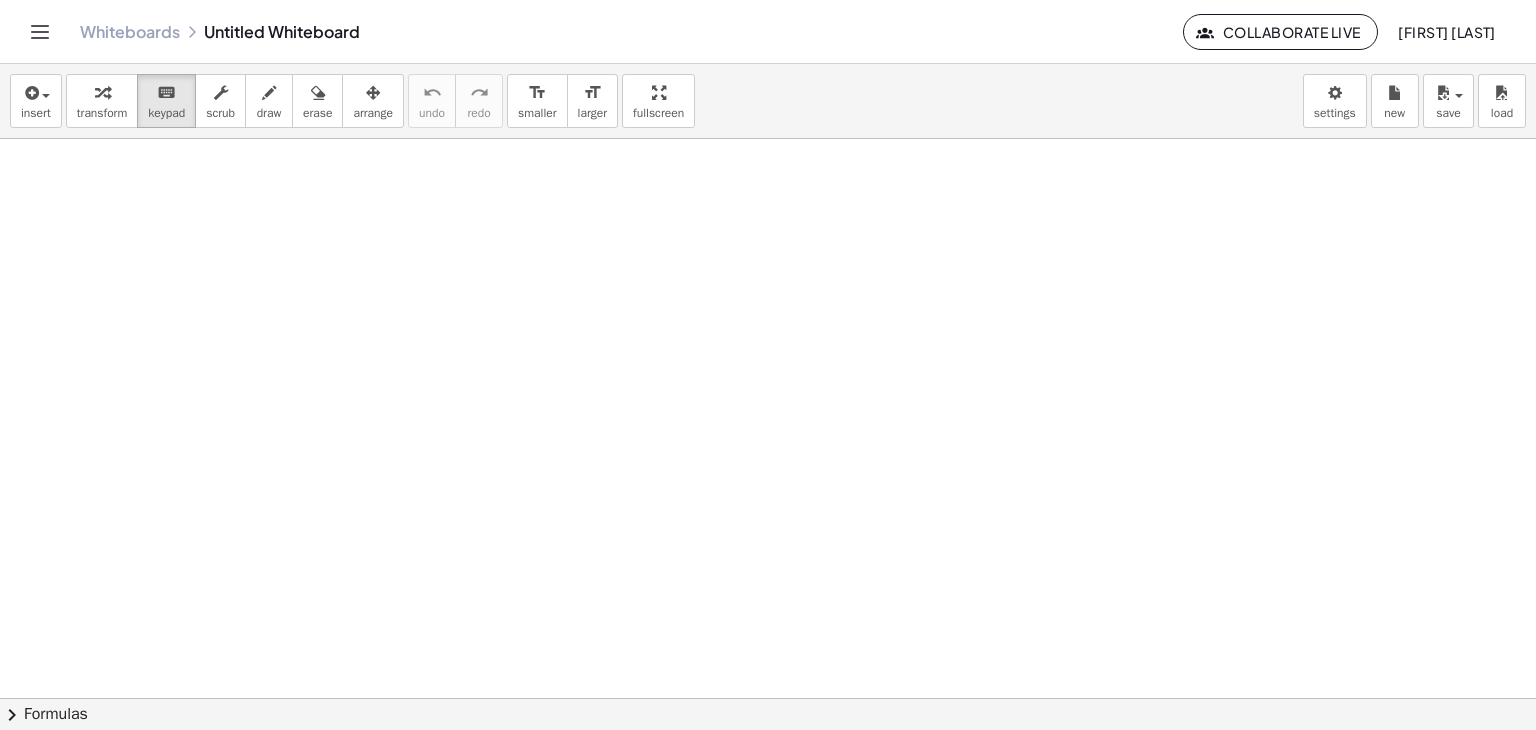click at bounding box center (768, 698) 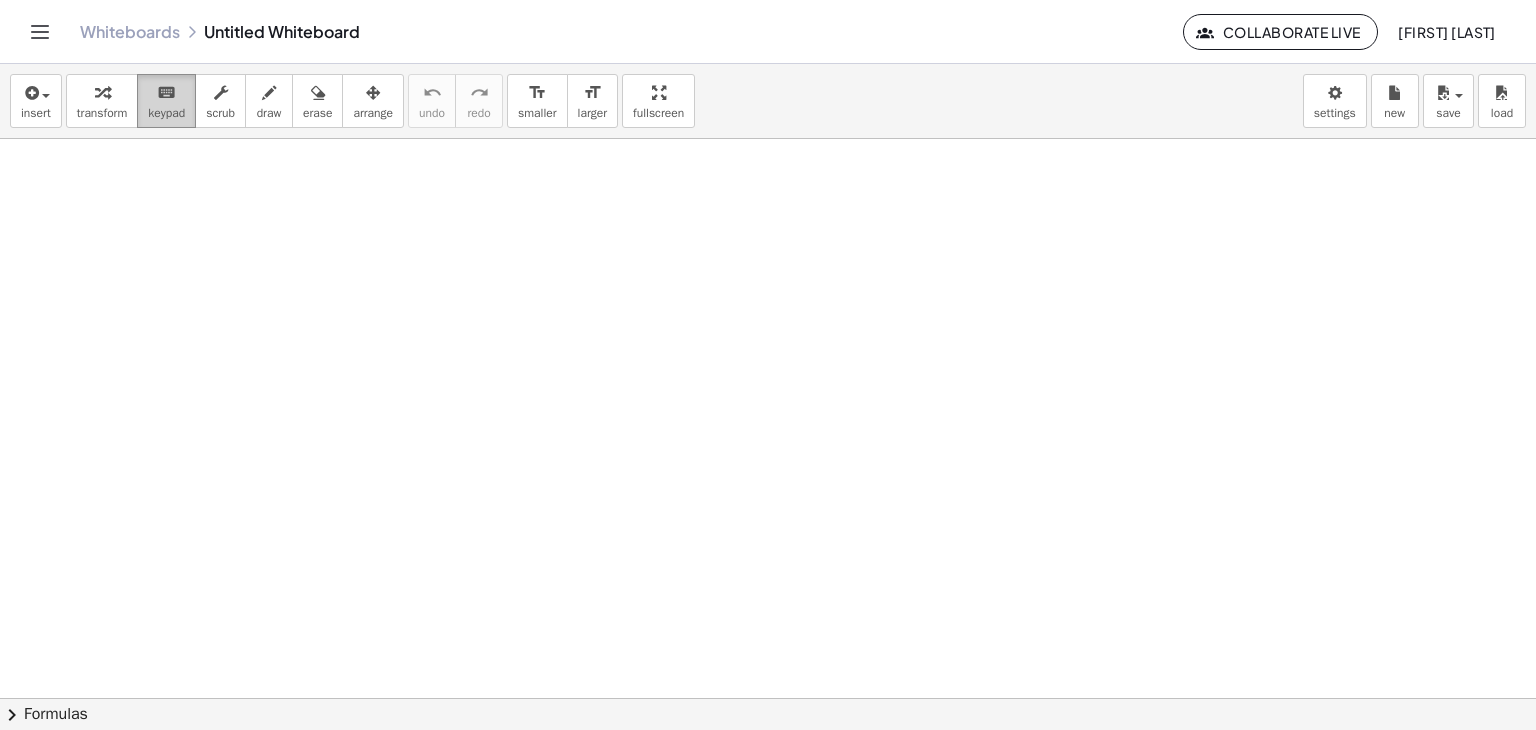 click on "keyboard" at bounding box center (166, 92) 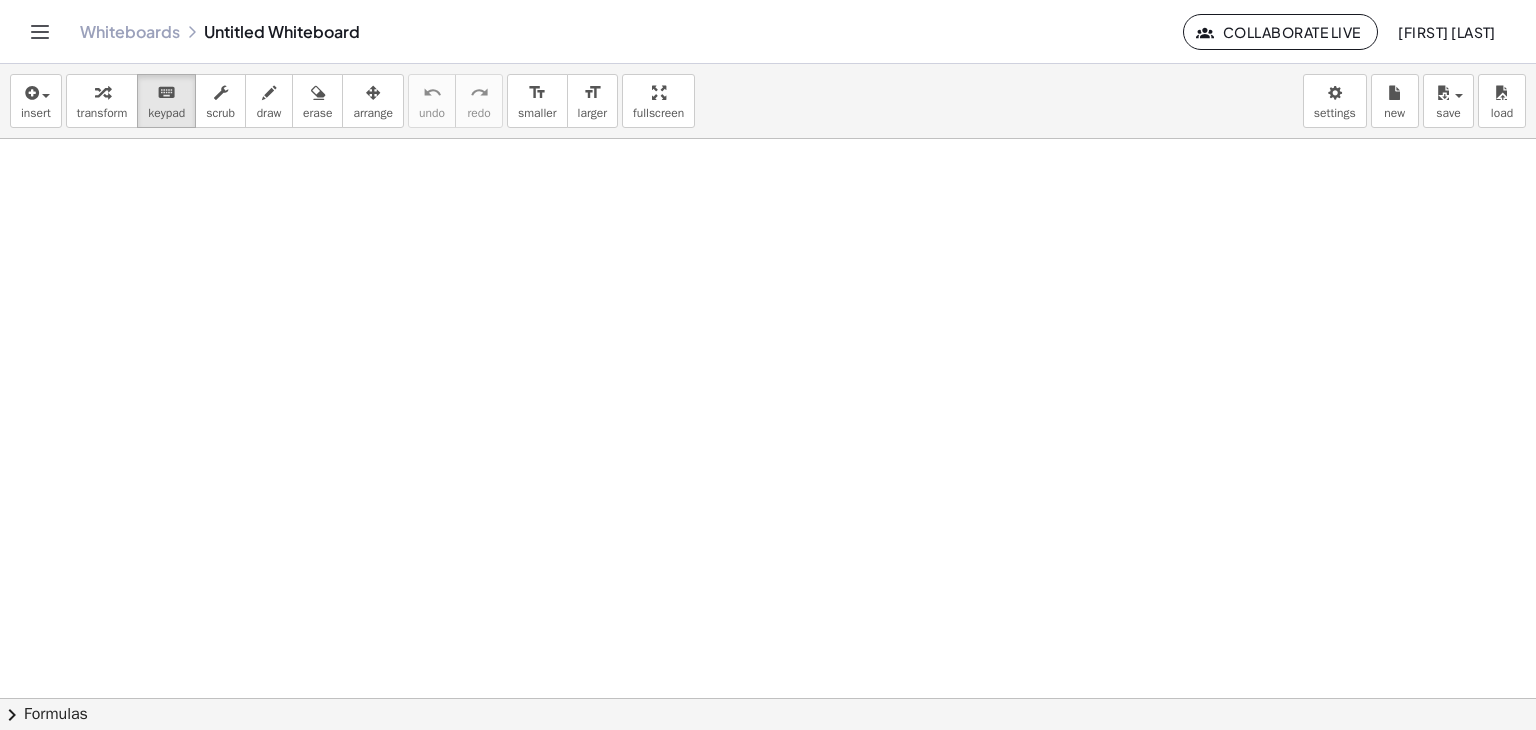 click on "insert select one: Math Expression Function Text Youtube Video Graphing Geometry Geometry 3D transform keyboard keypad scrub draw erase arrange undo undo redo redo format_size smaller format_size larger fullscreen load   save new settings Edit expressions" at bounding box center [768, 101] 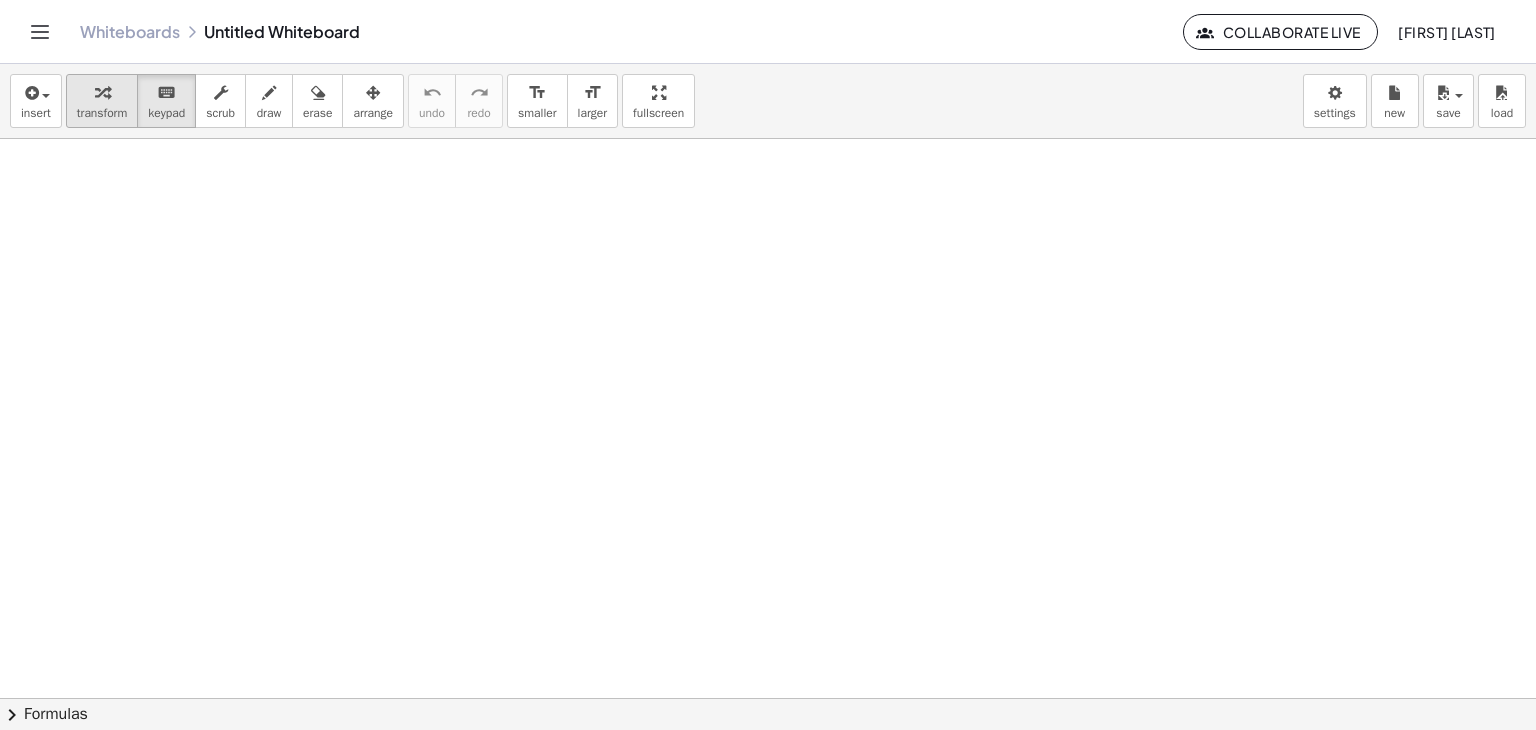 click at bounding box center [102, 92] 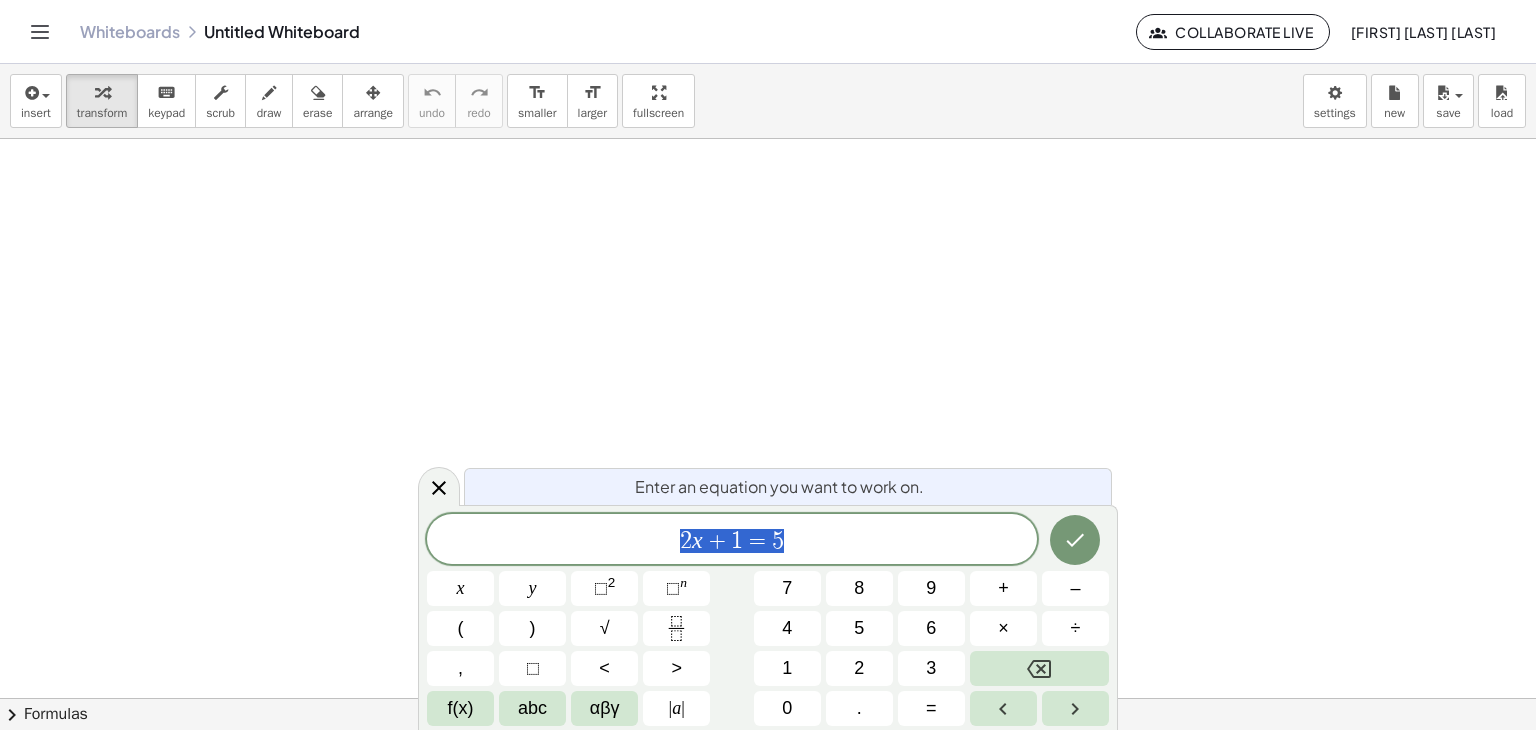 scroll, scrollTop: 0, scrollLeft: 0, axis: both 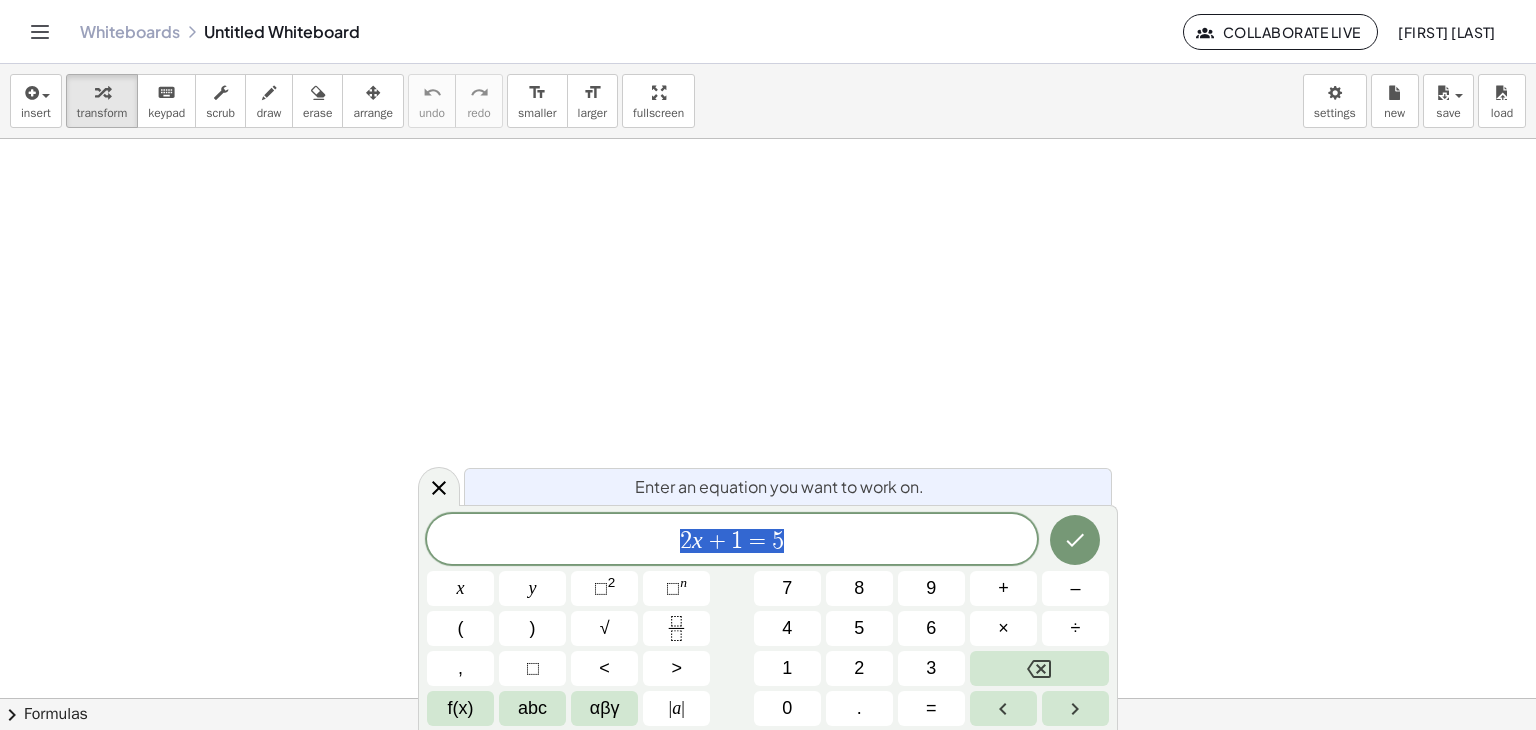 click on "2 x + 1 = 5" at bounding box center (732, 541) 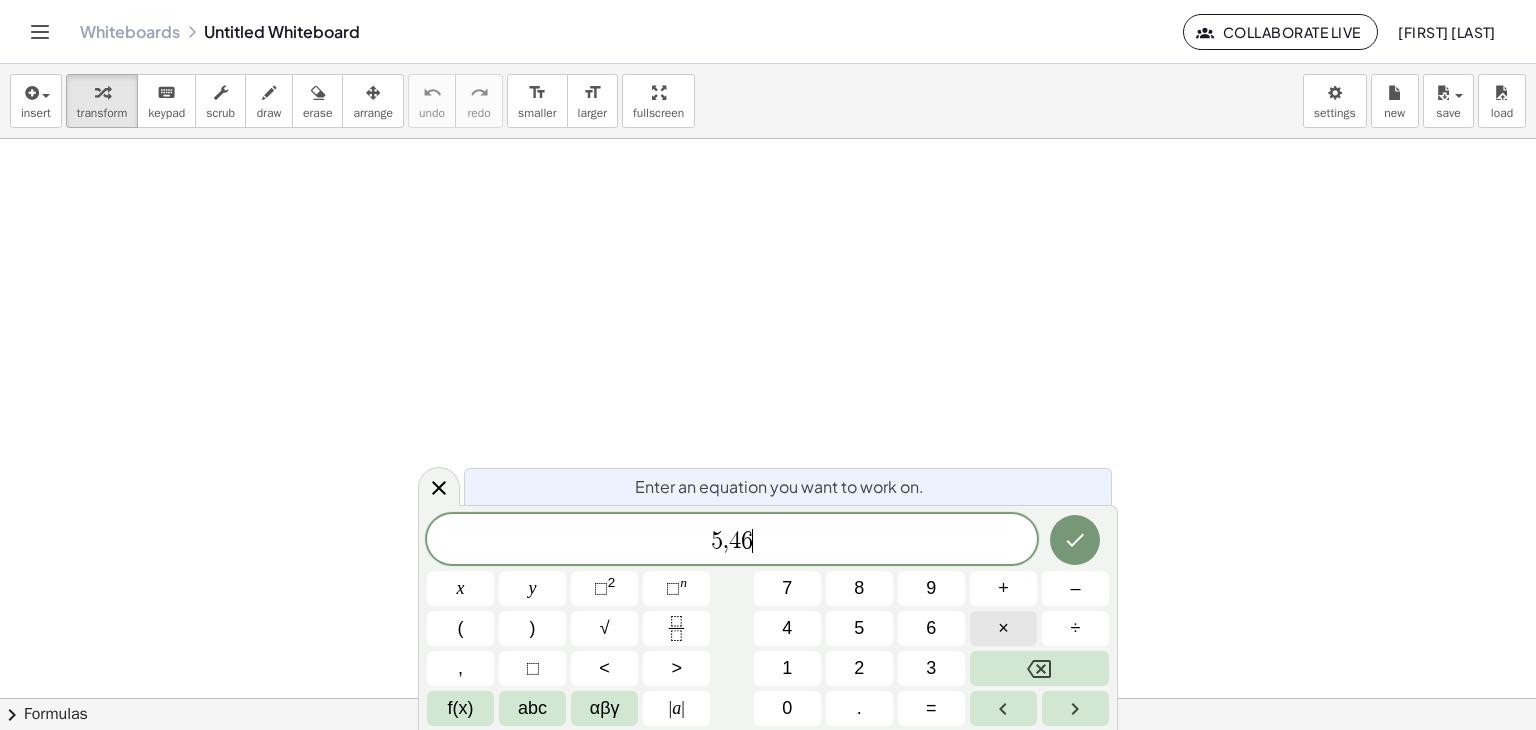 click on "×" at bounding box center [1003, 628] 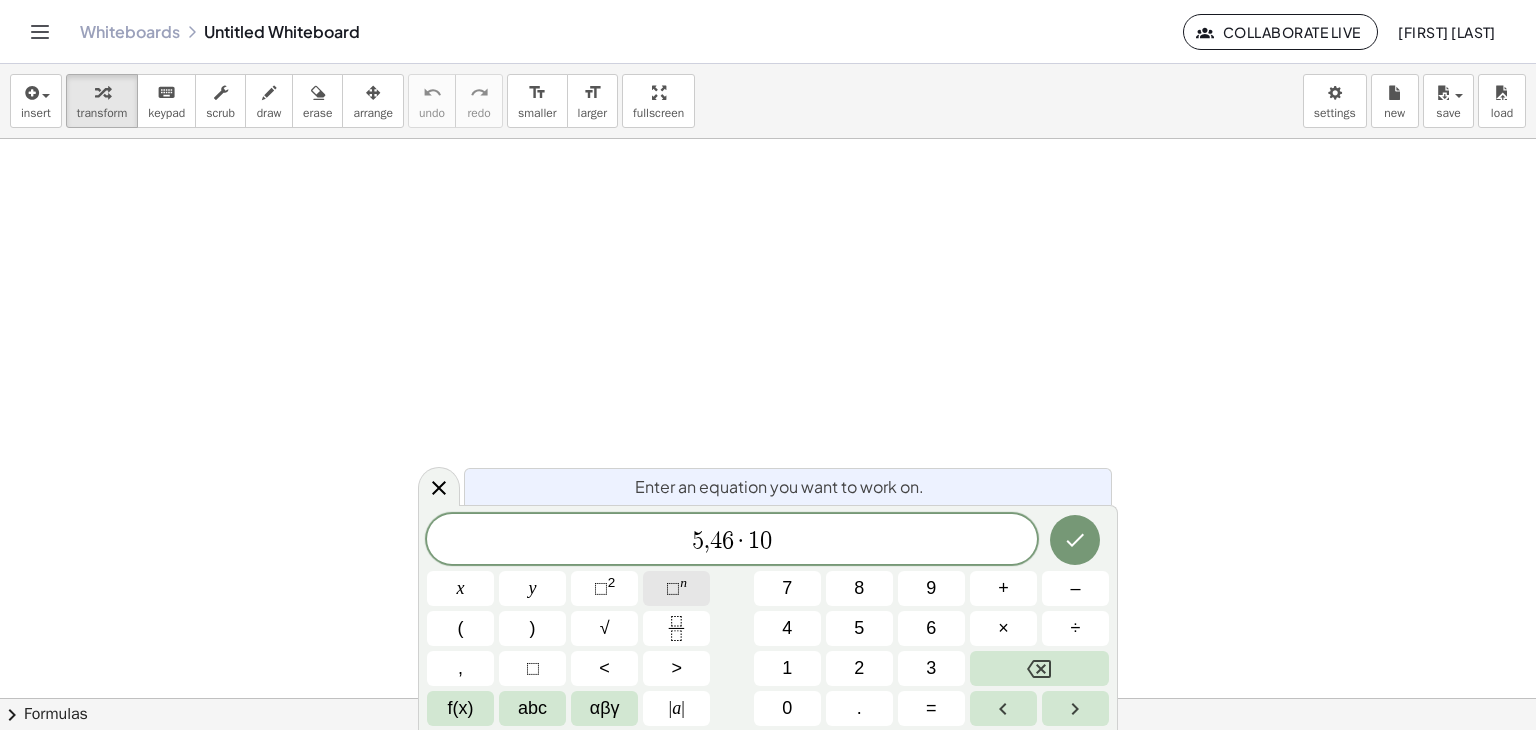 click on "⬚ n" at bounding box center [676, 588] 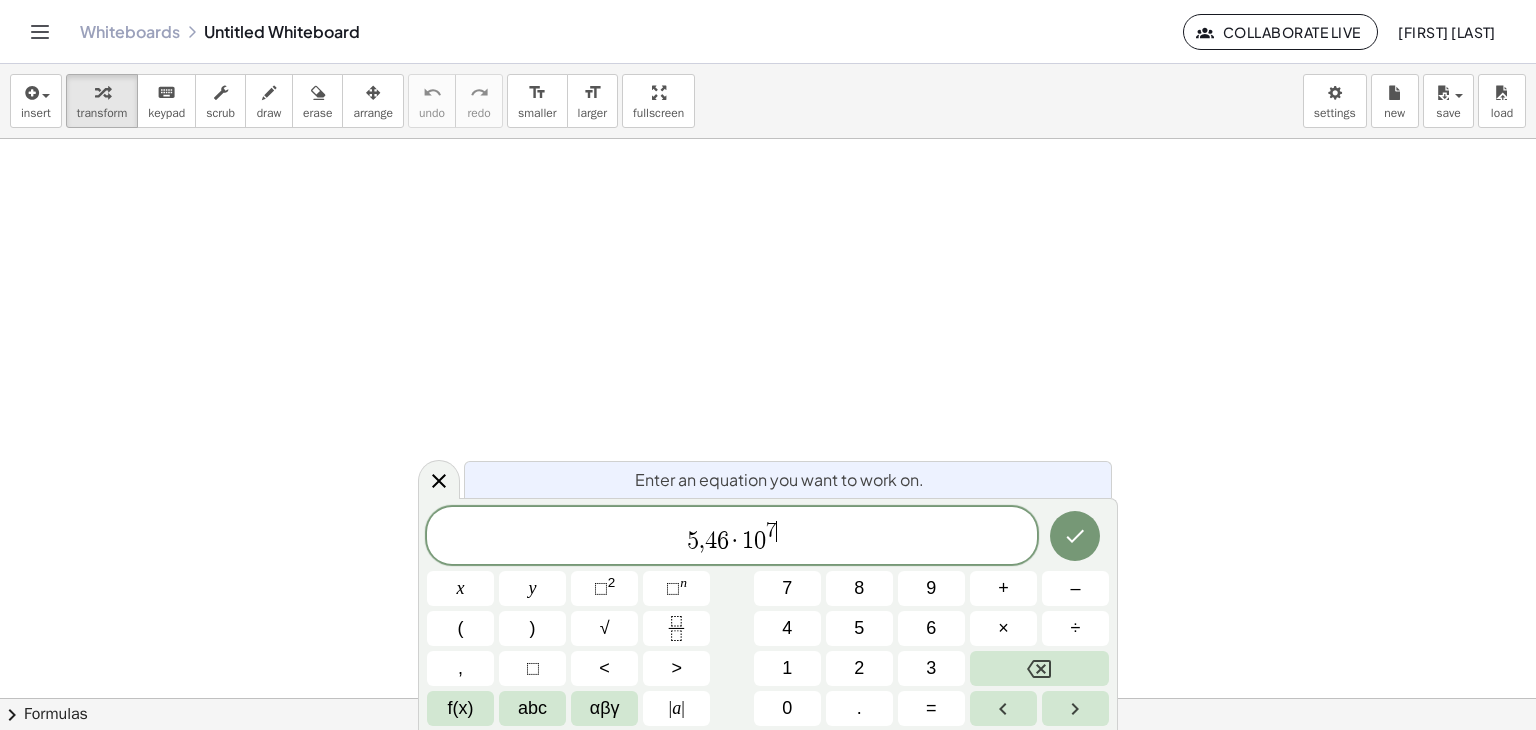 click on "5 , 4 6 · 1 0 7 ​" at bounding box center (732, 537) 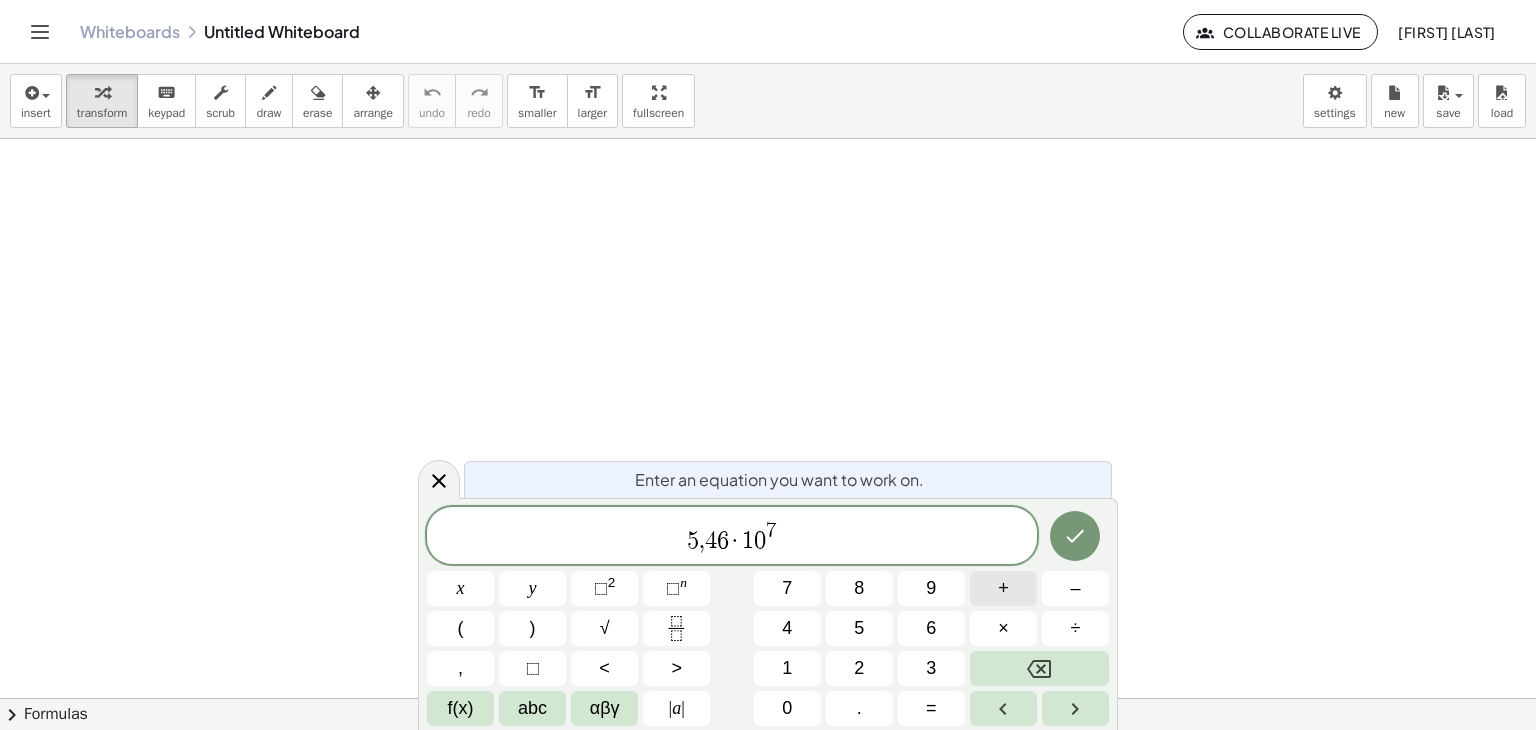 click on "+" at bounding box center (1003, 588) 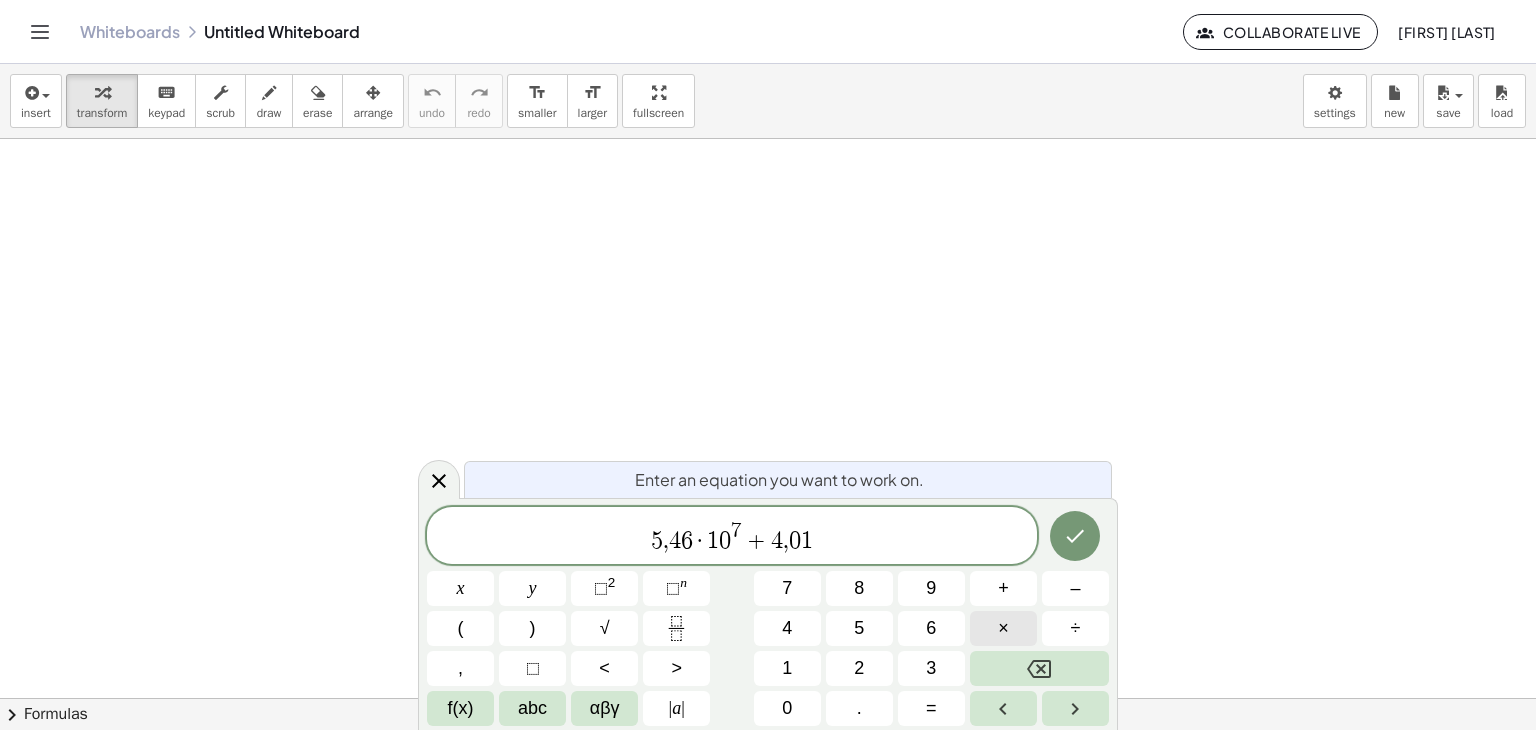 click on "×" at bounding box center (1003, 628) 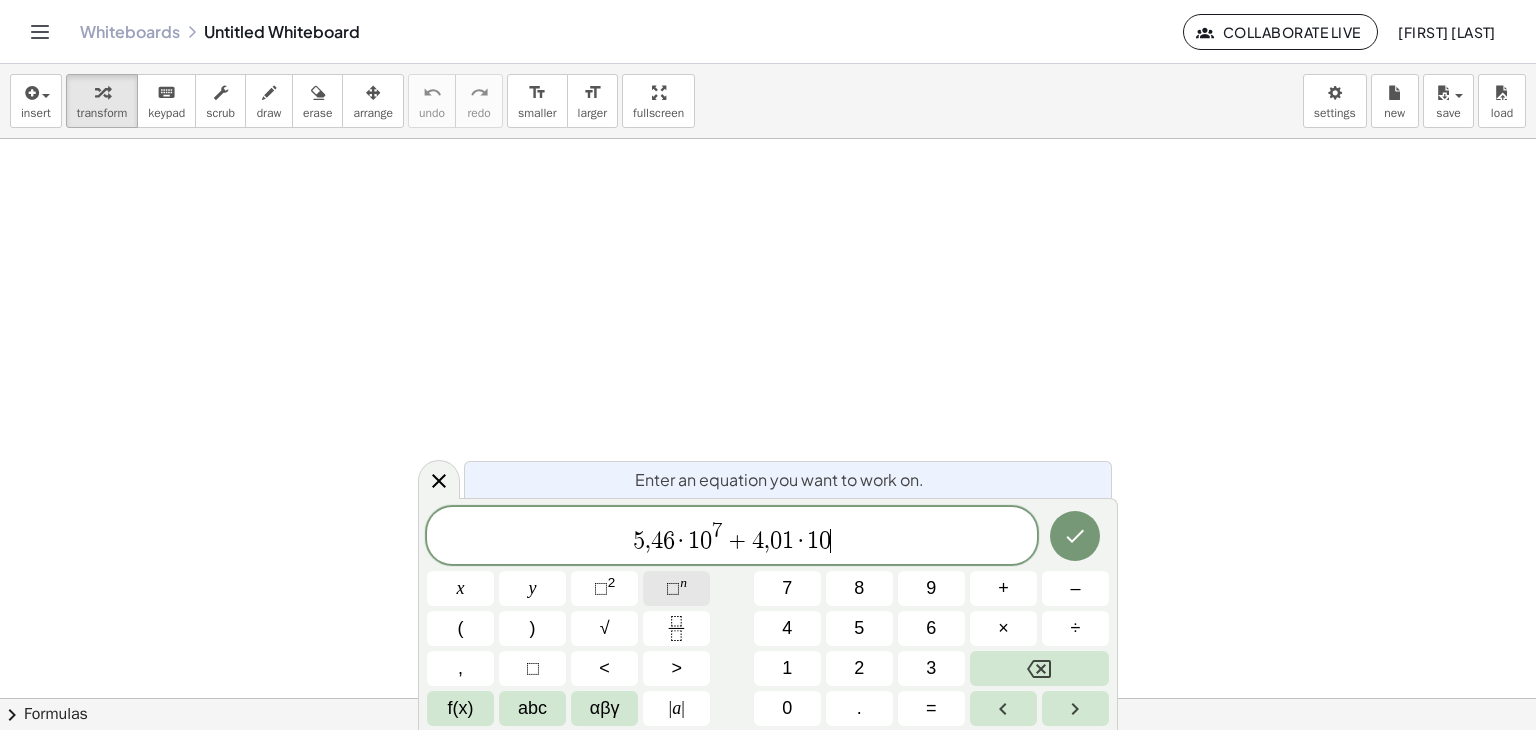 click on "⬚" at bounding box center (673, 588) 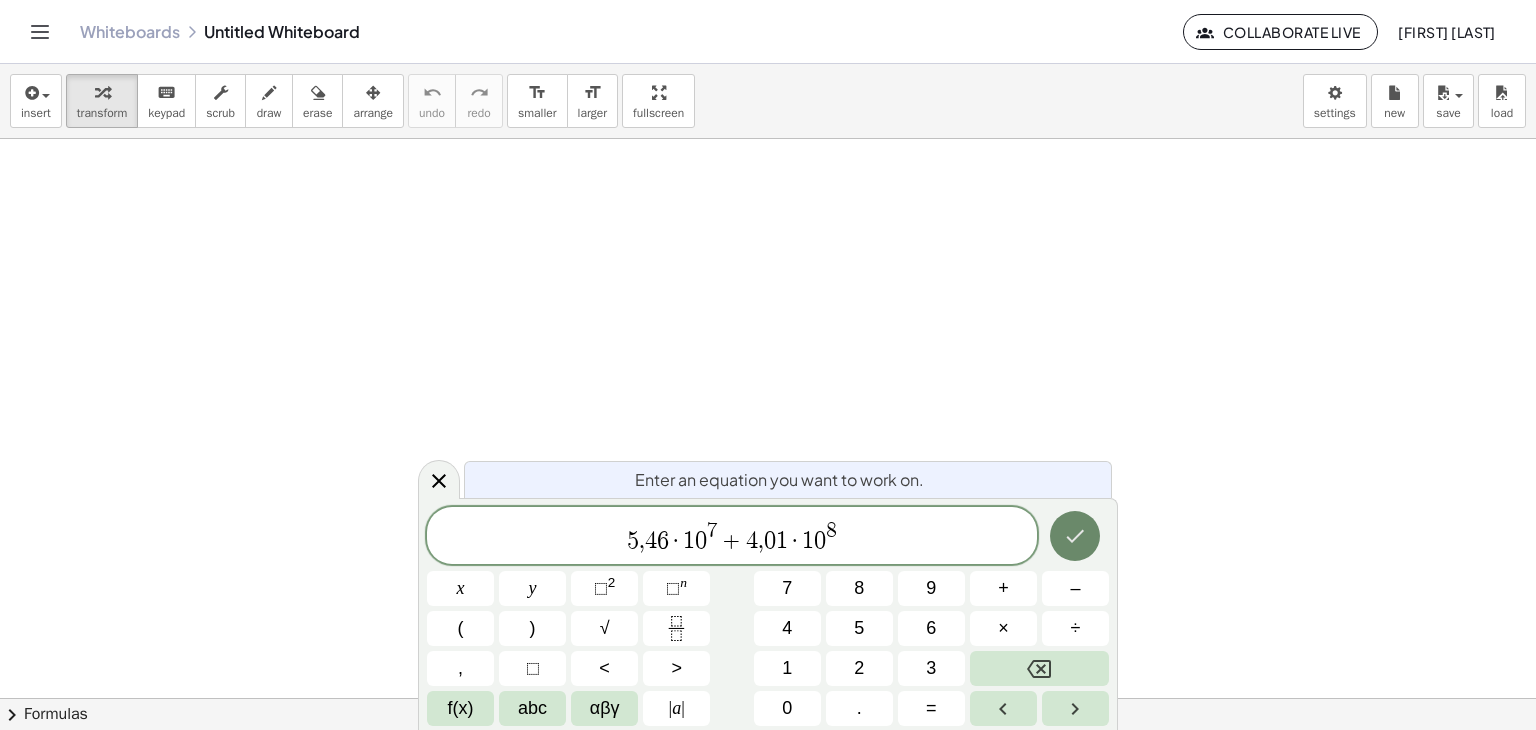 click 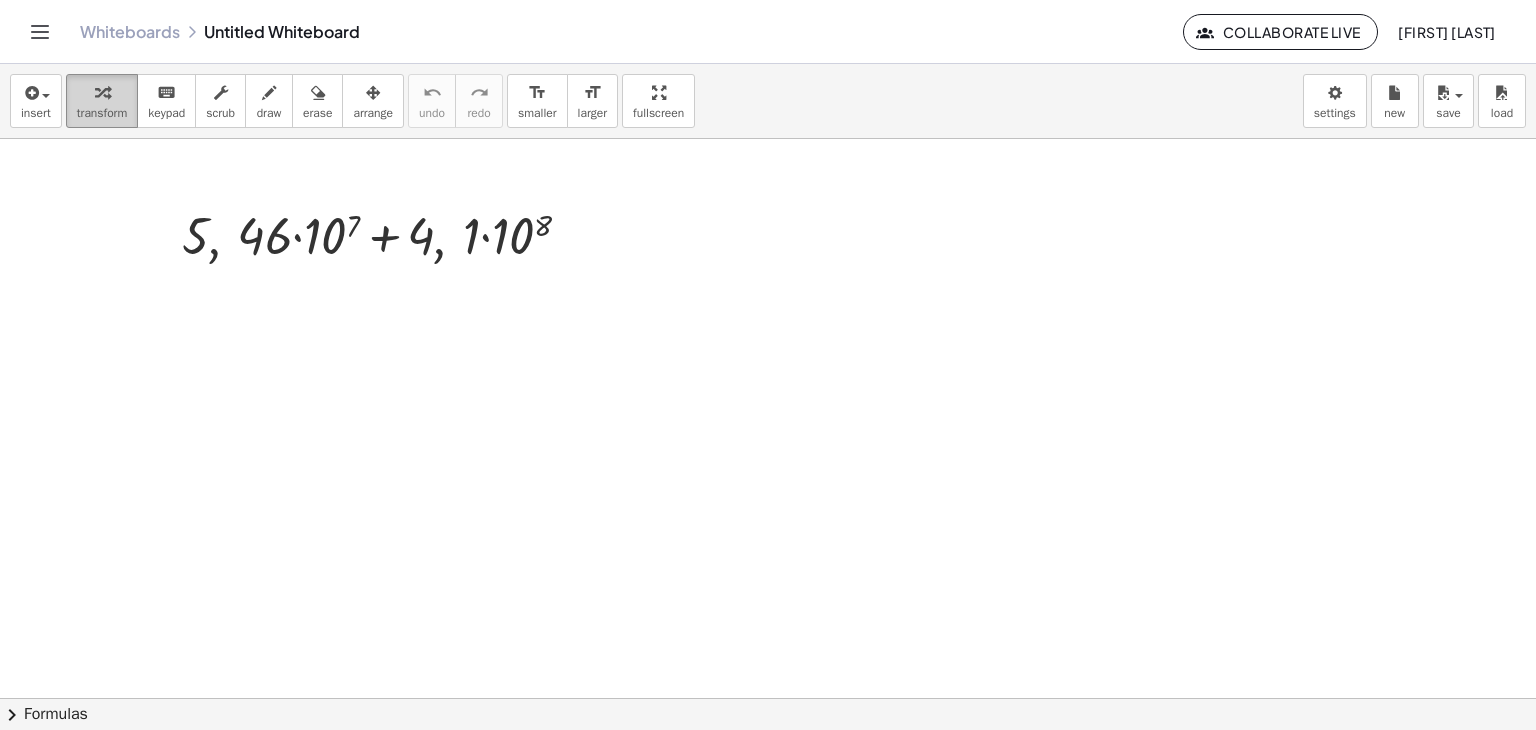click at bounding box center (102, 93) 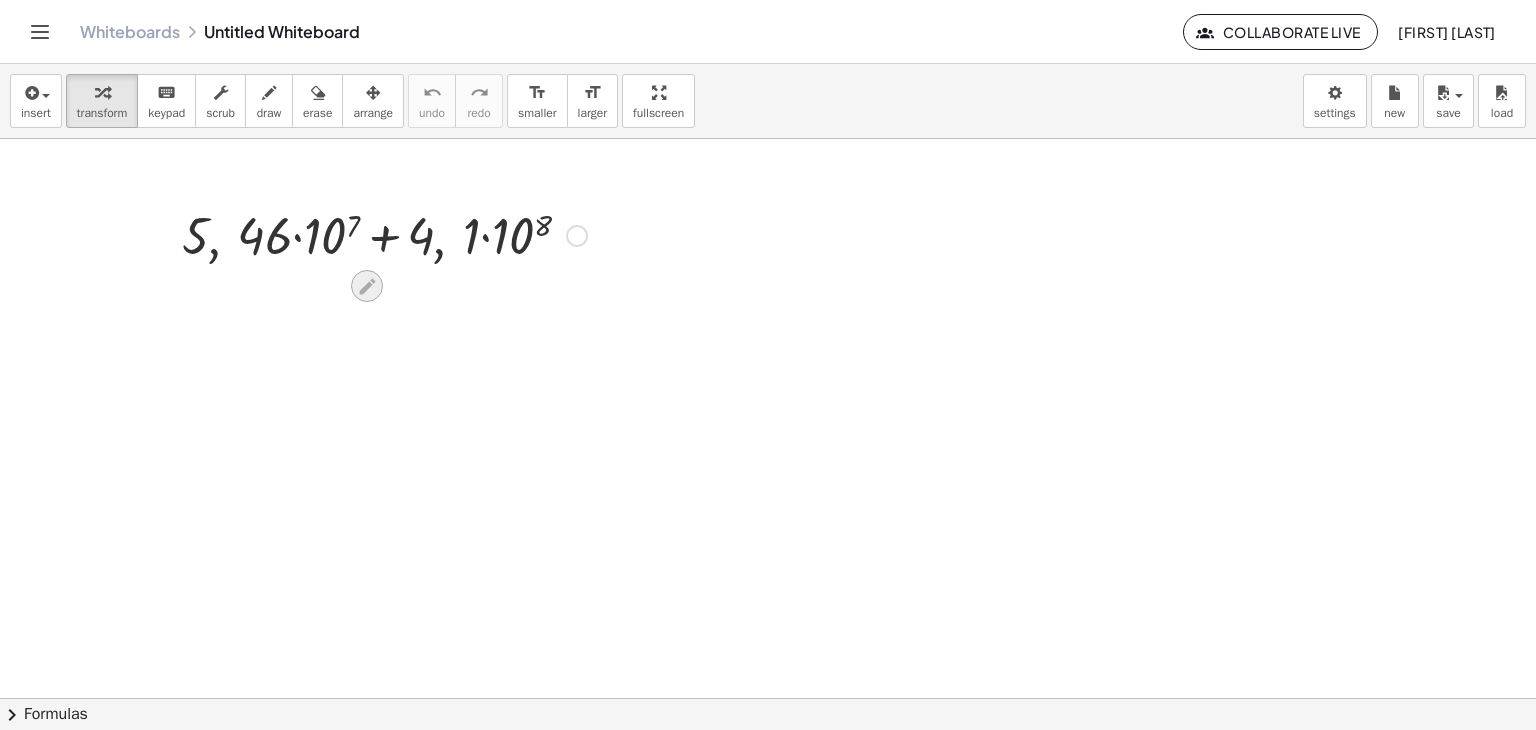 click 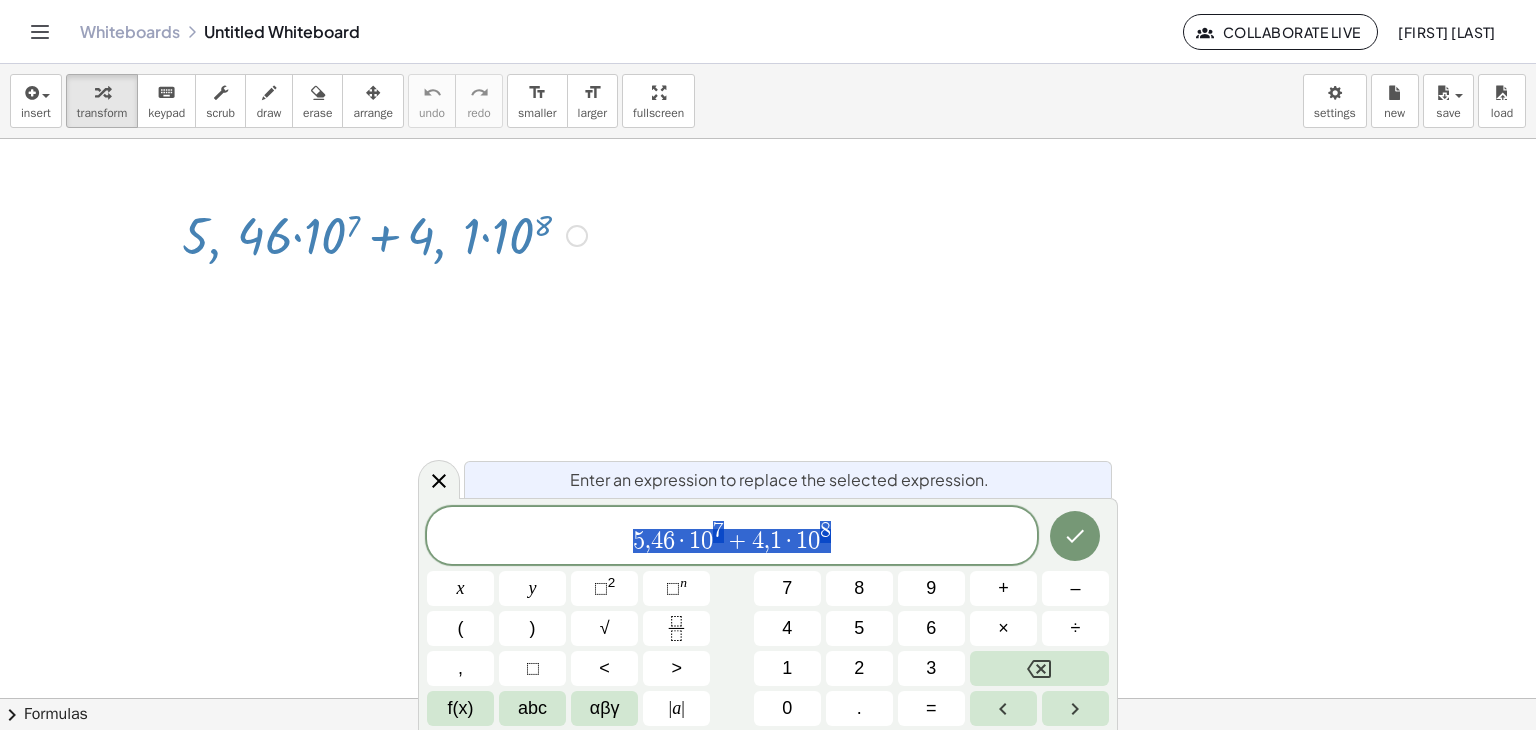 click at bounding box center (768, 698) 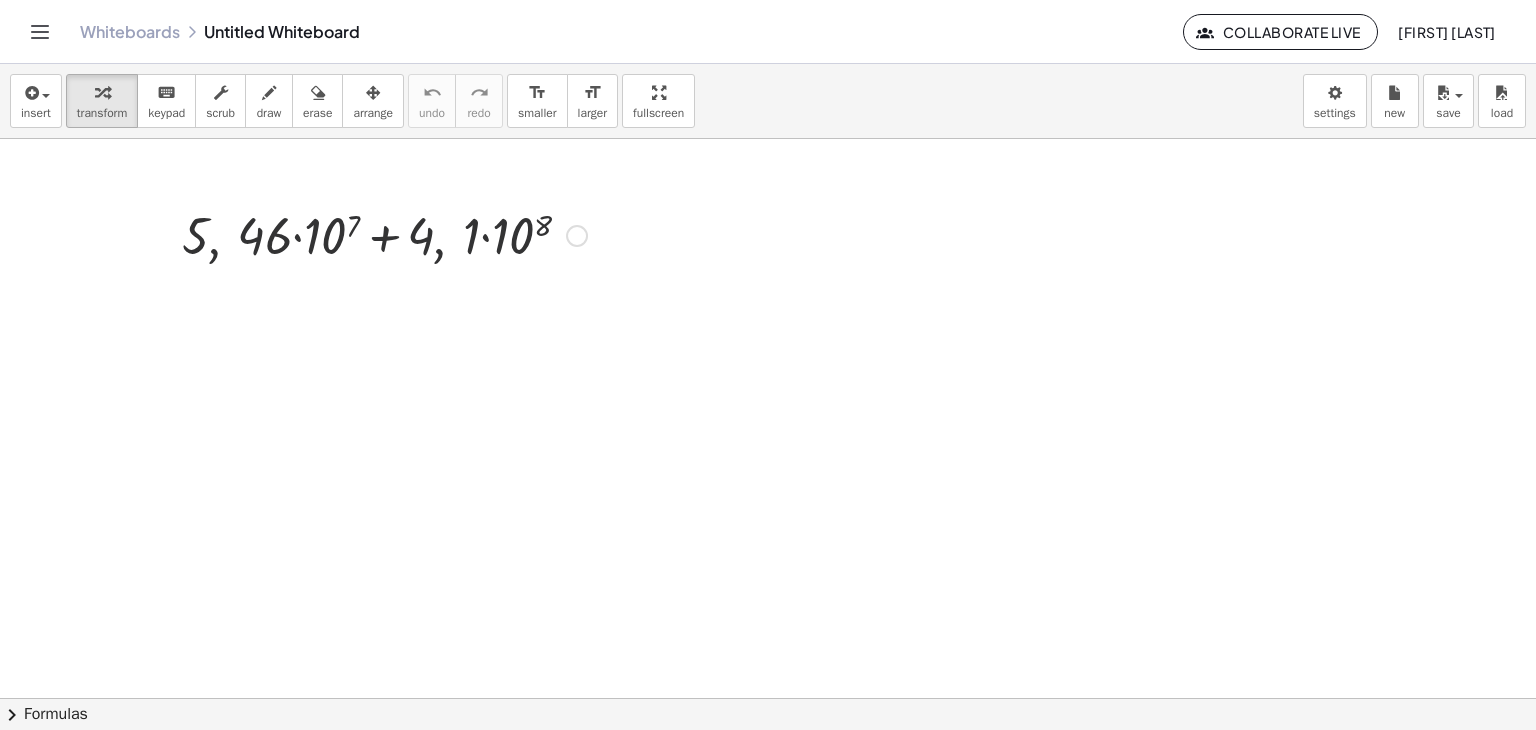 click at bounding box center [384, 234] 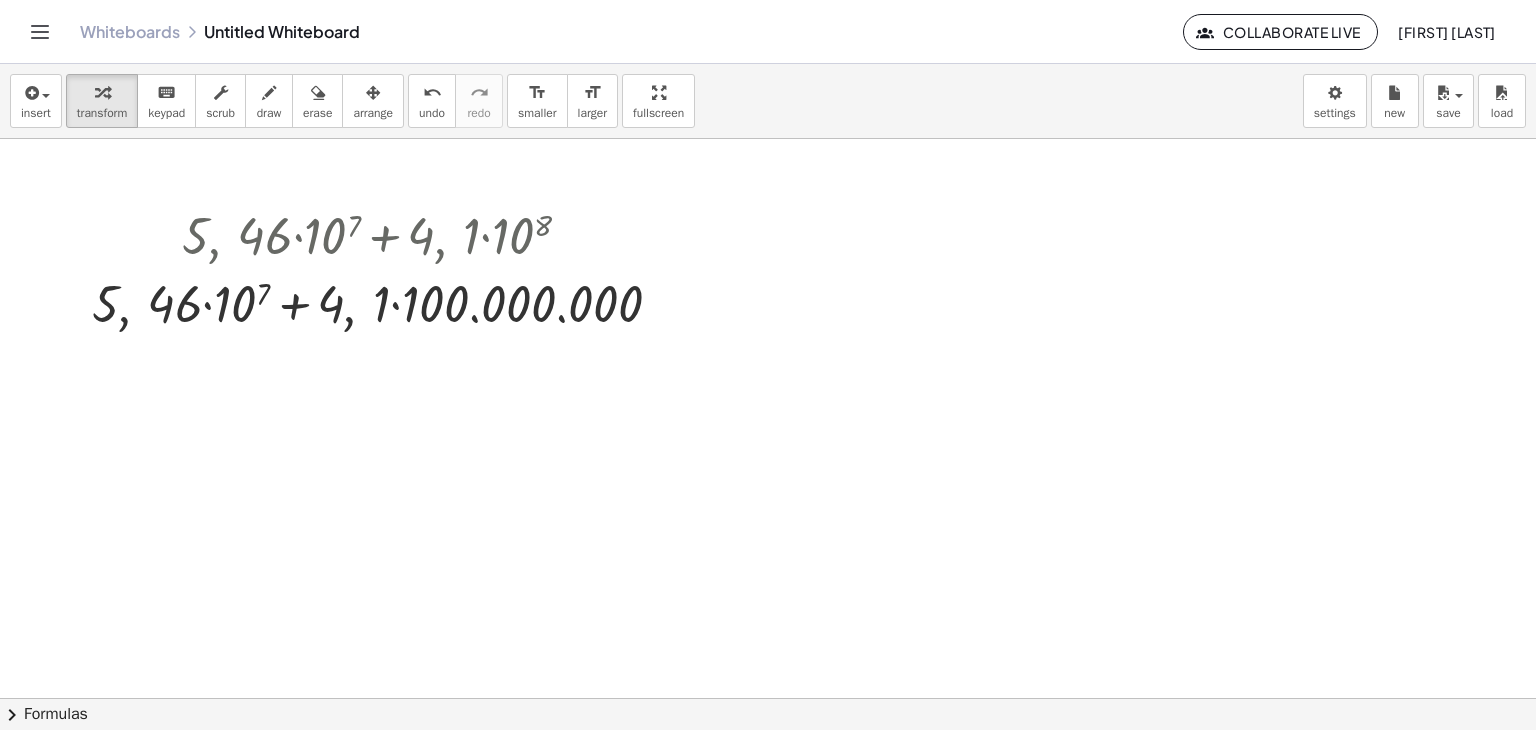 click at bounding box center [768, 698] 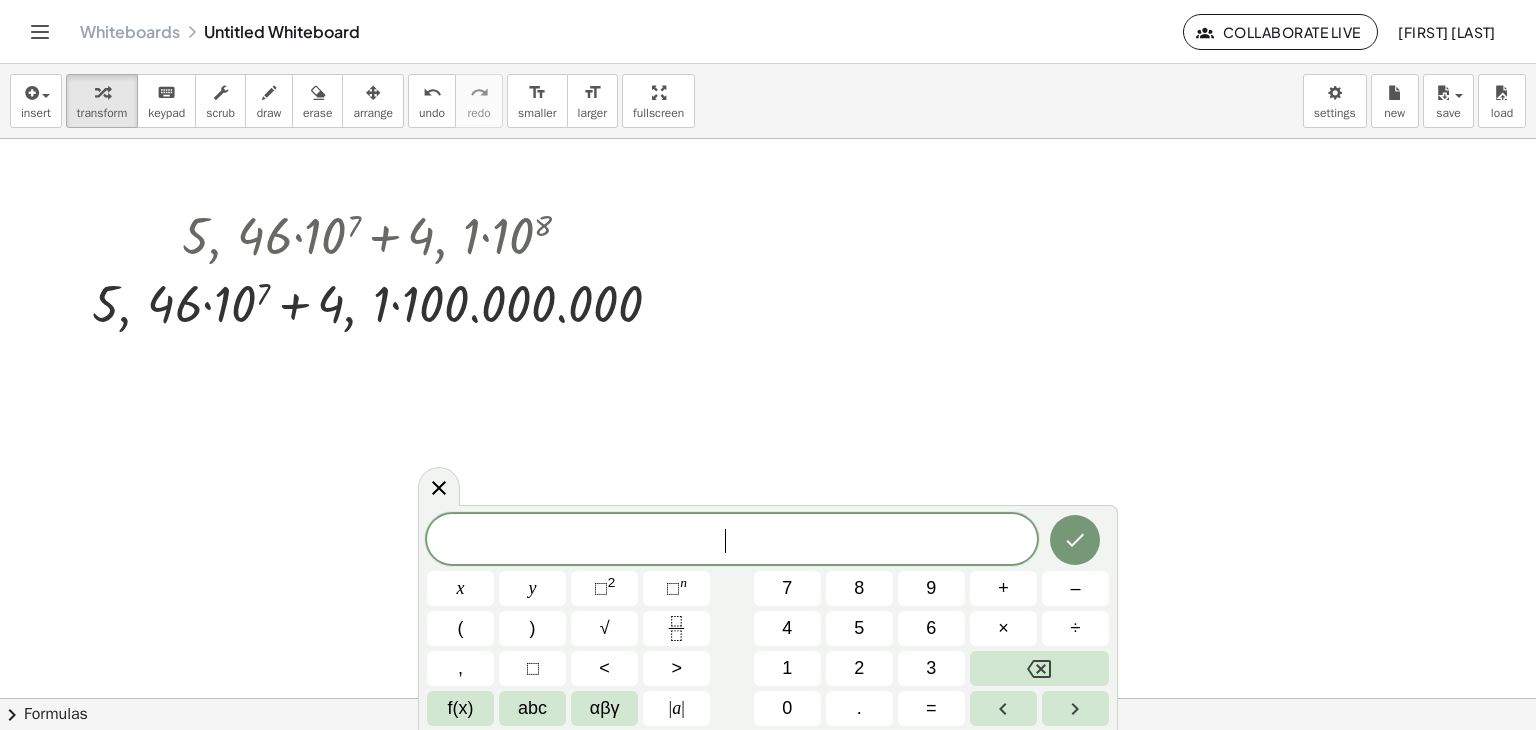 click at bounding box center (768, 698) 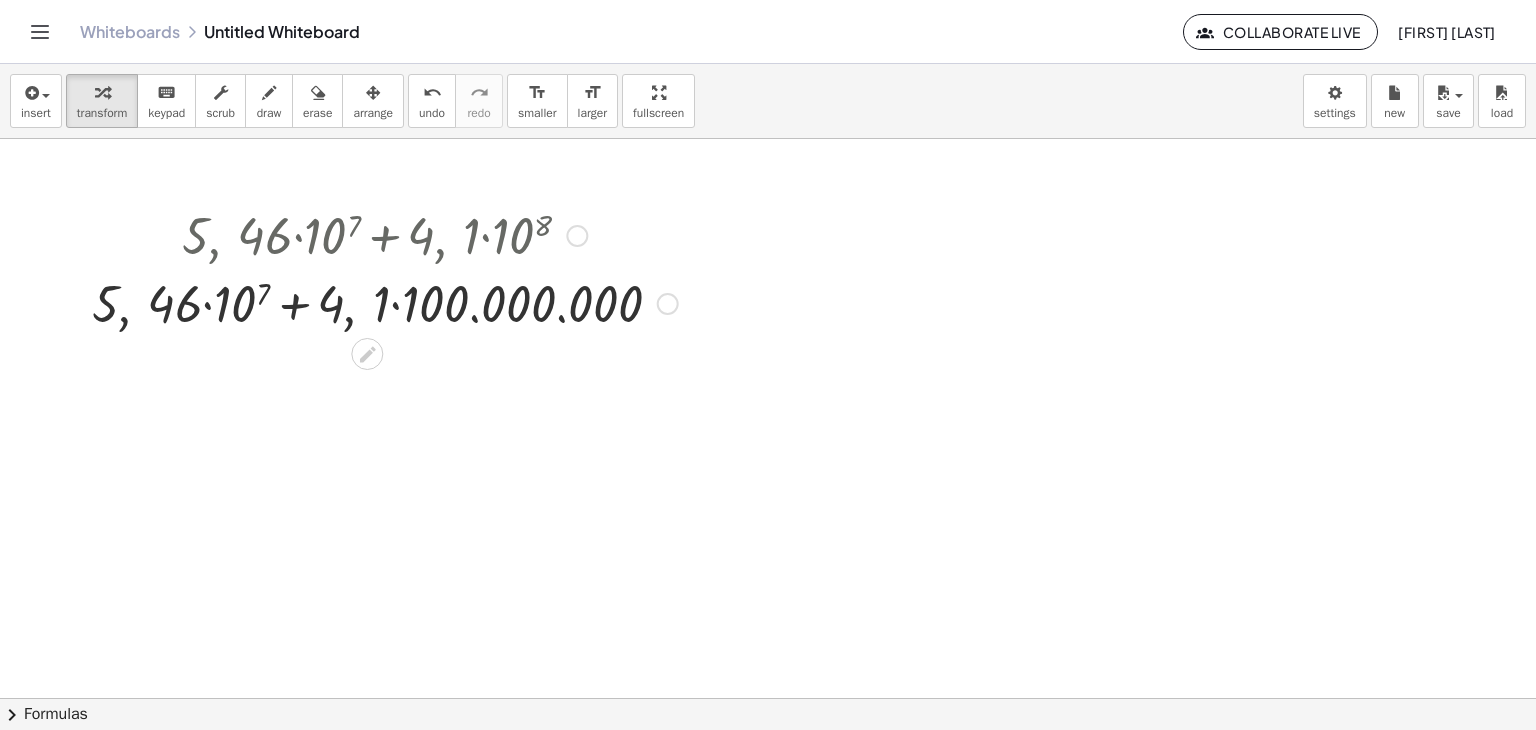 click at bounding box center [668, 304] 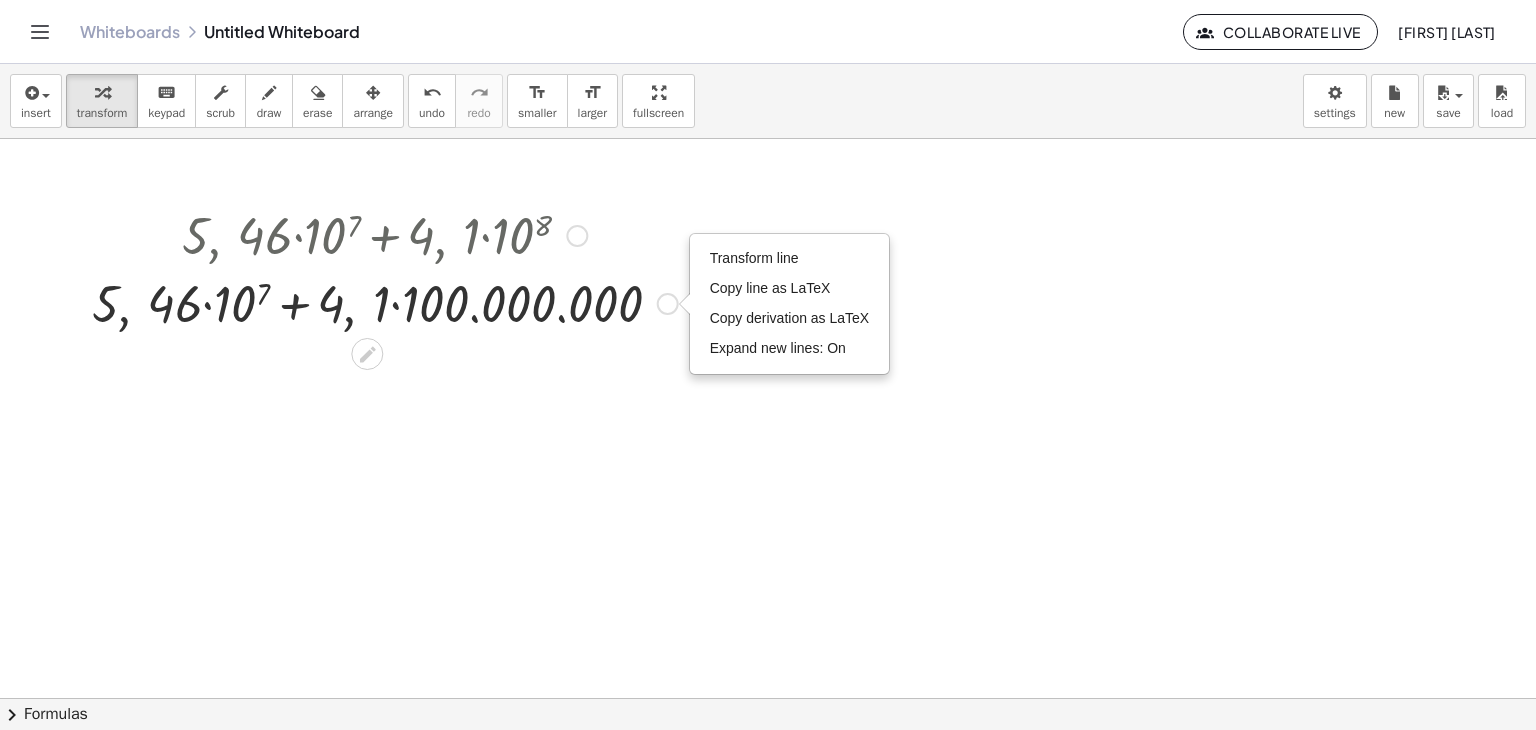 click on "Transform line Copy line as LaTeX Copy derivation as LaTeX Expand new lines: On" at bounding box center (668, 304) 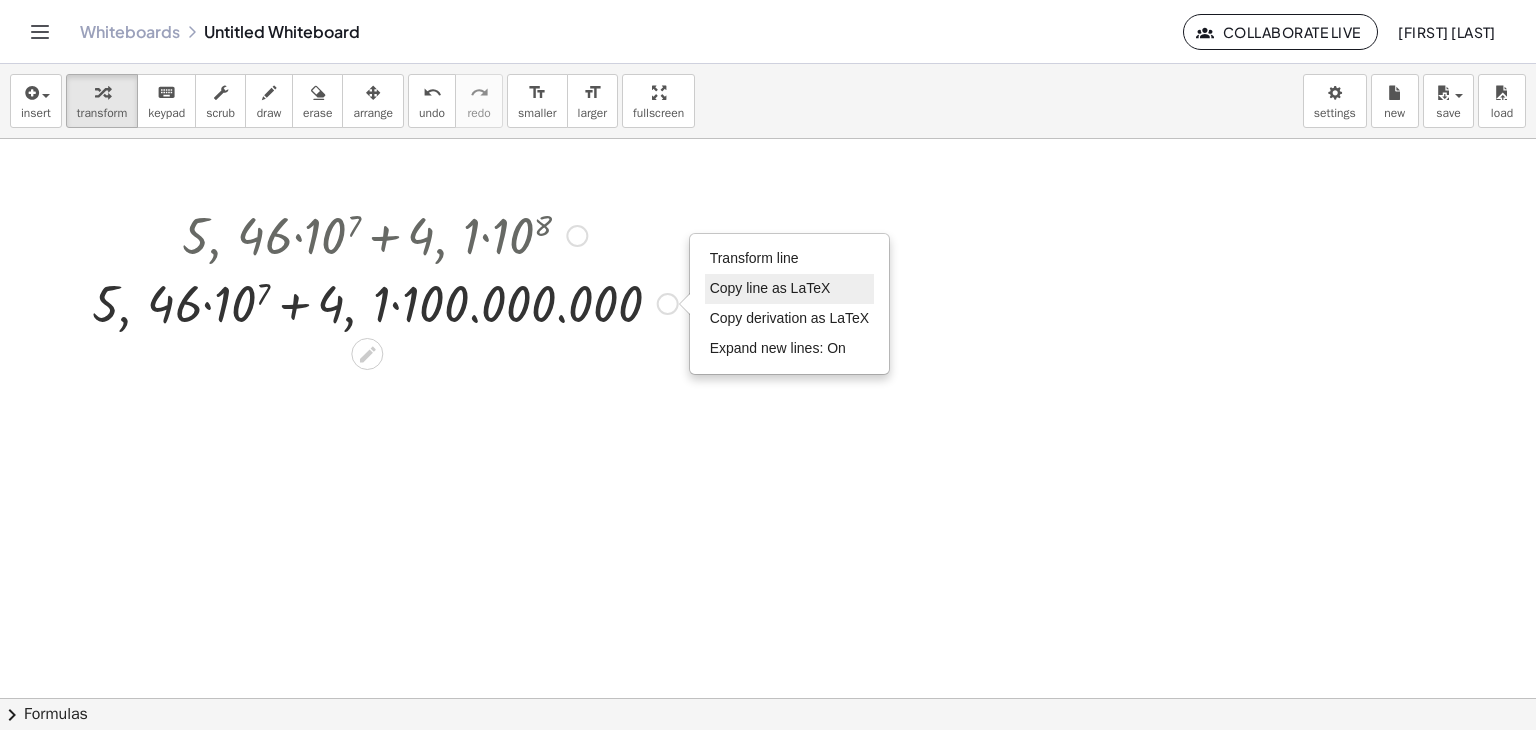 click on "Copy line as LaTeX" at bounding box center [790, 289] 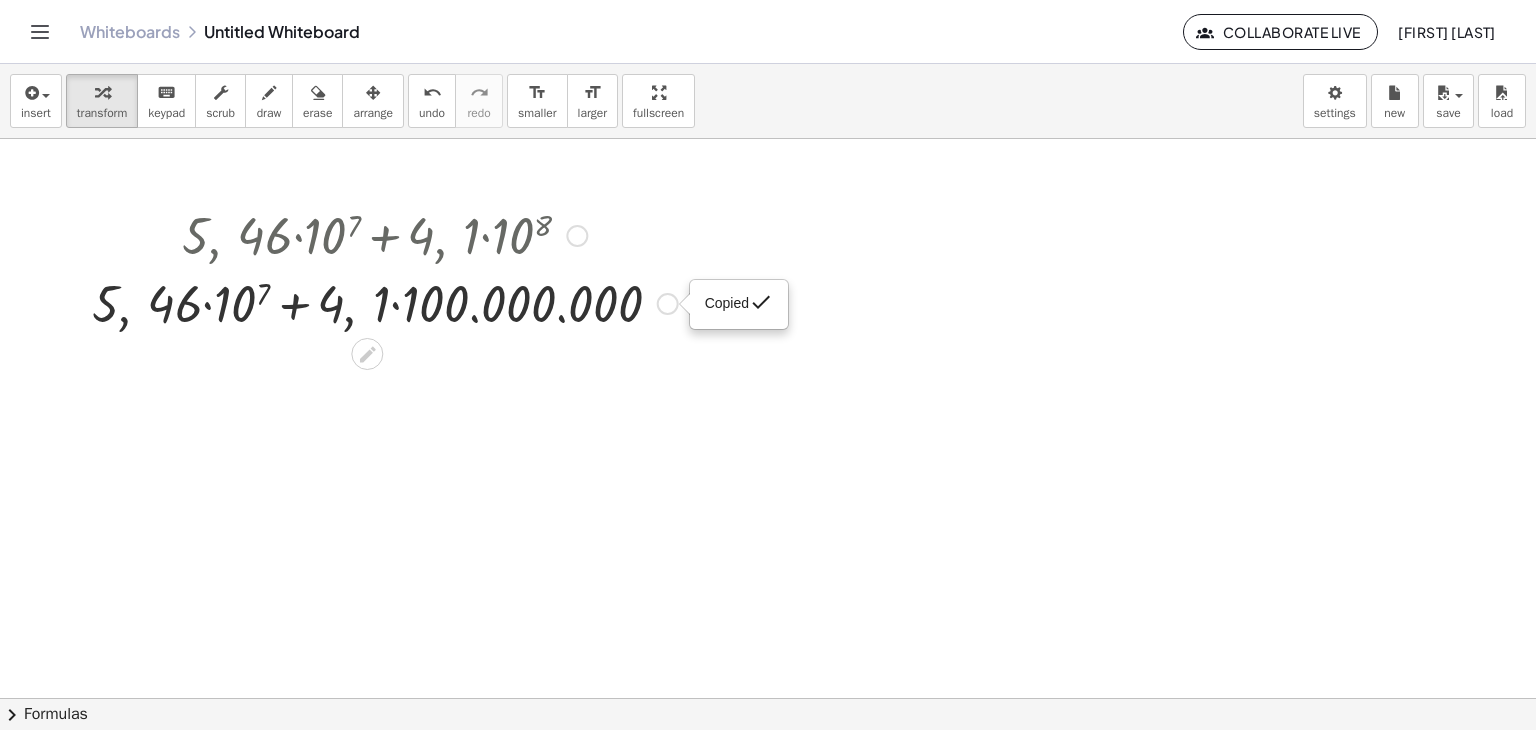 click on "Copied done" at bounding box center [668, 304] 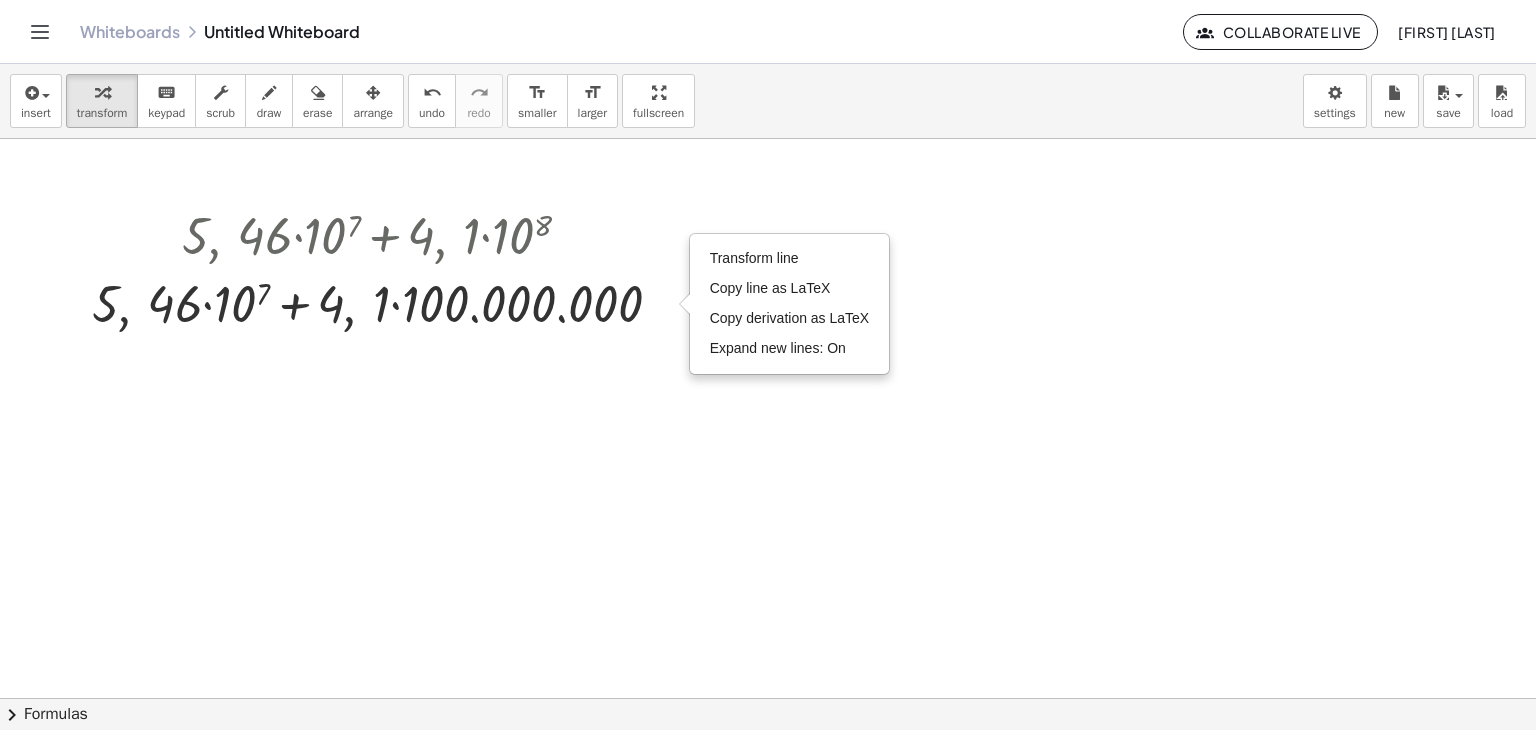 click at bounding box center (768, 698) 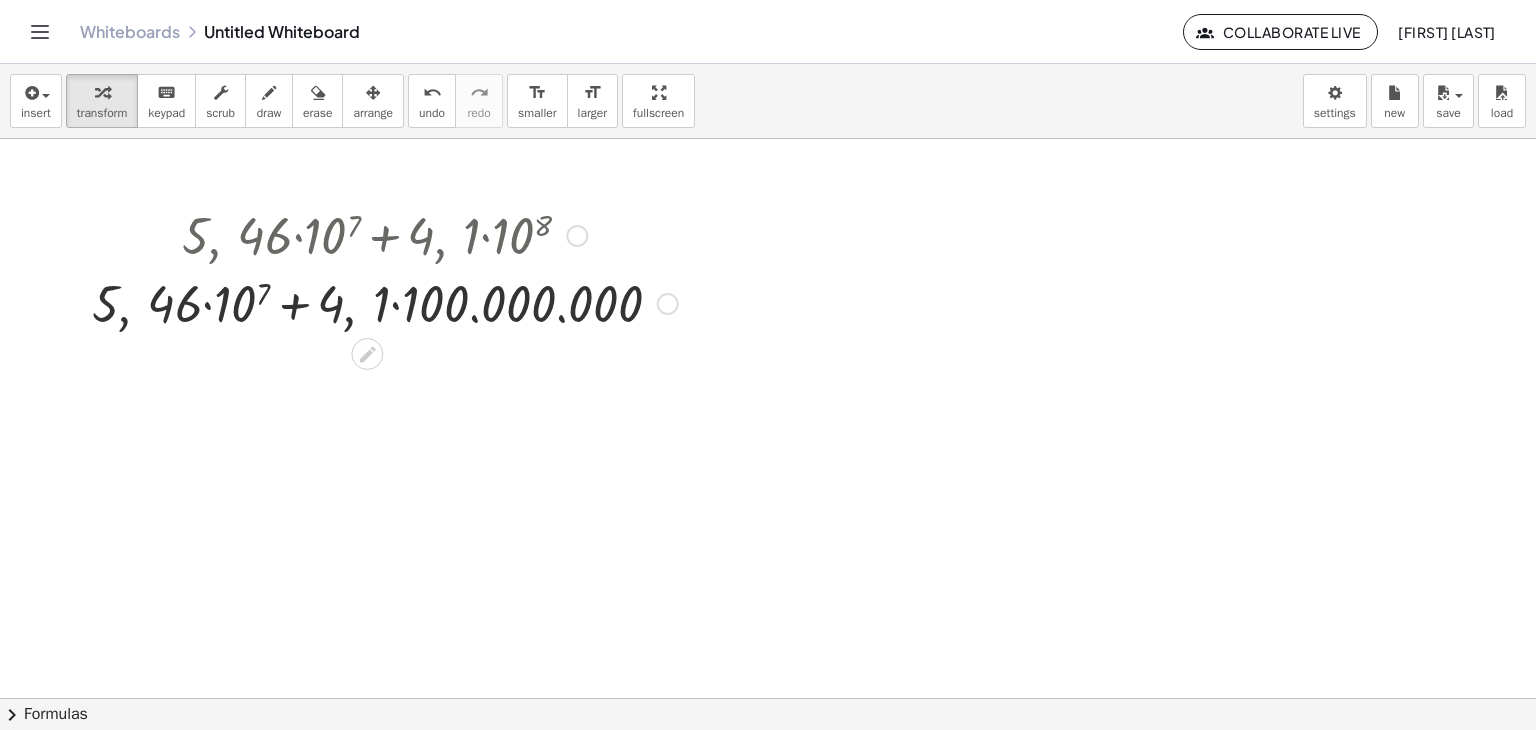 click on "Transform line Copy line as LaTeX Copy derivation as LaTeX Expand new lines: On" at bounding box center [668, 304] 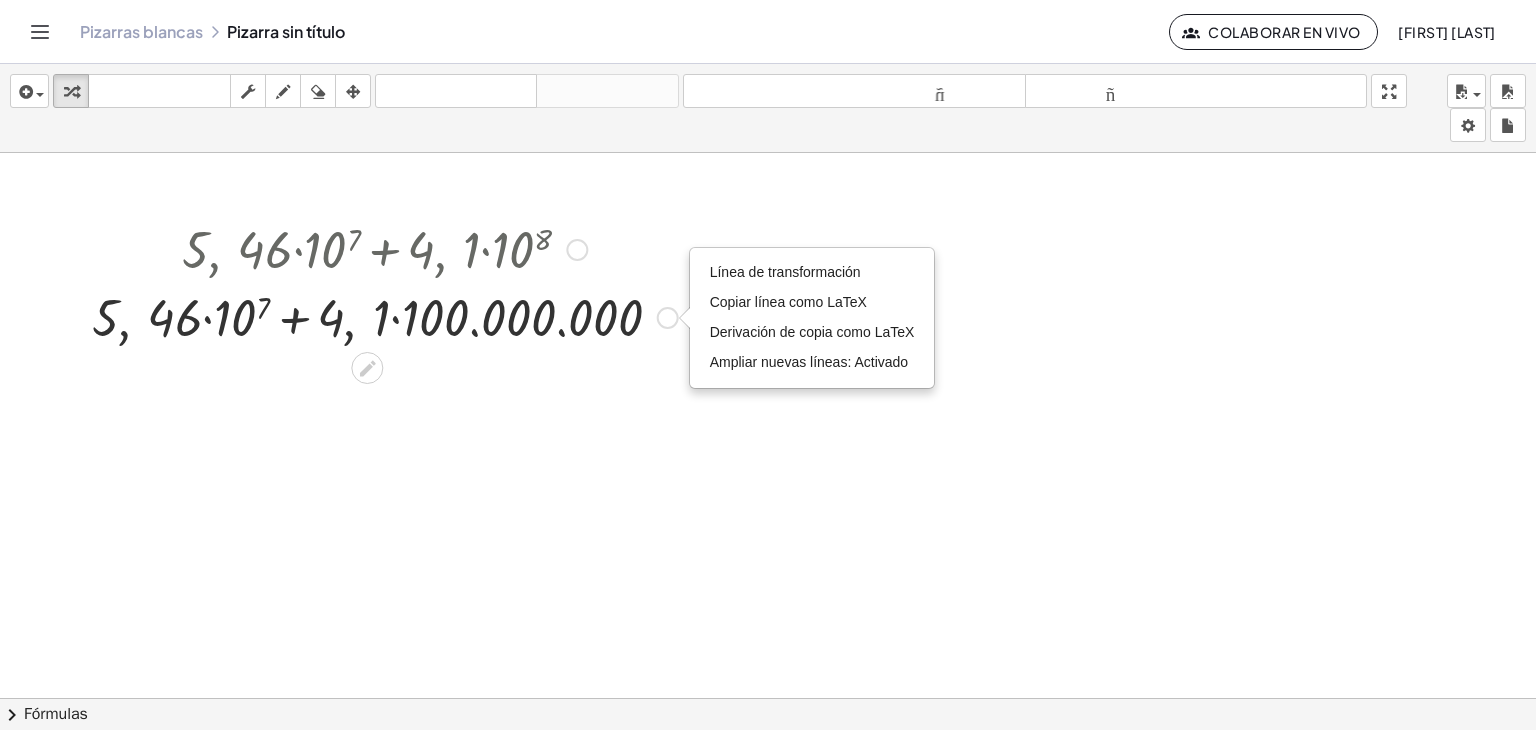 click at bounding box center (577, 250) 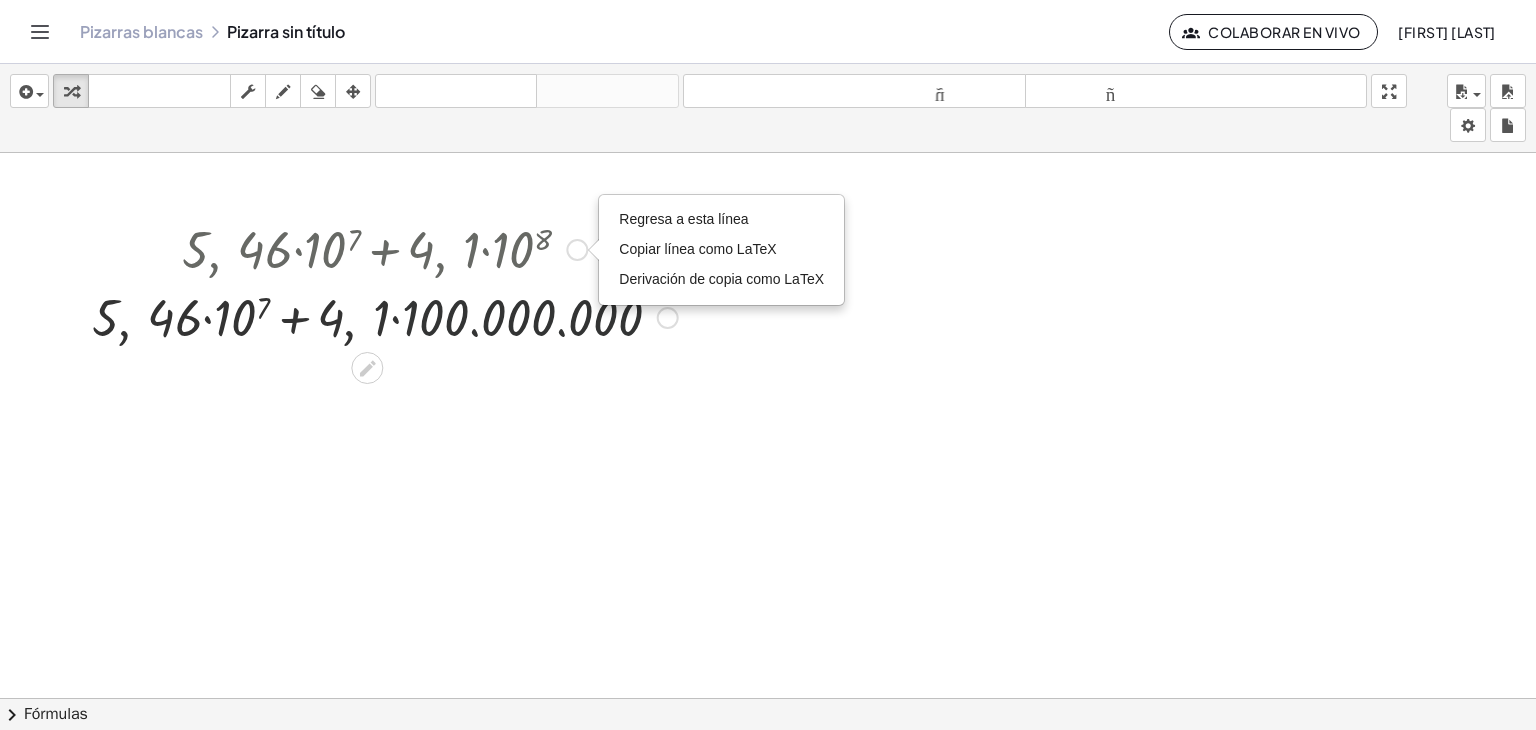 click at bounding box center (385, 316) 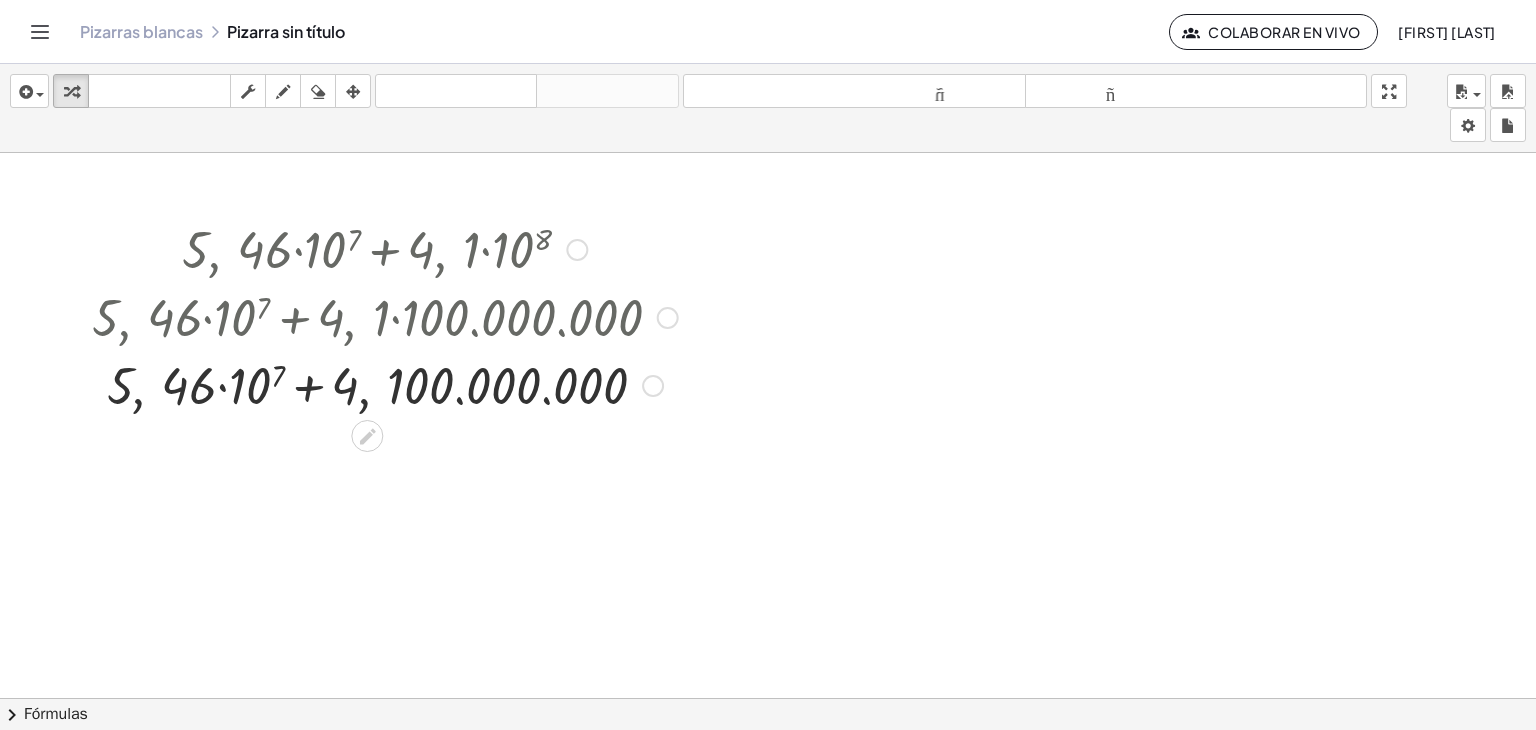 click at bounding box center [385, 384] 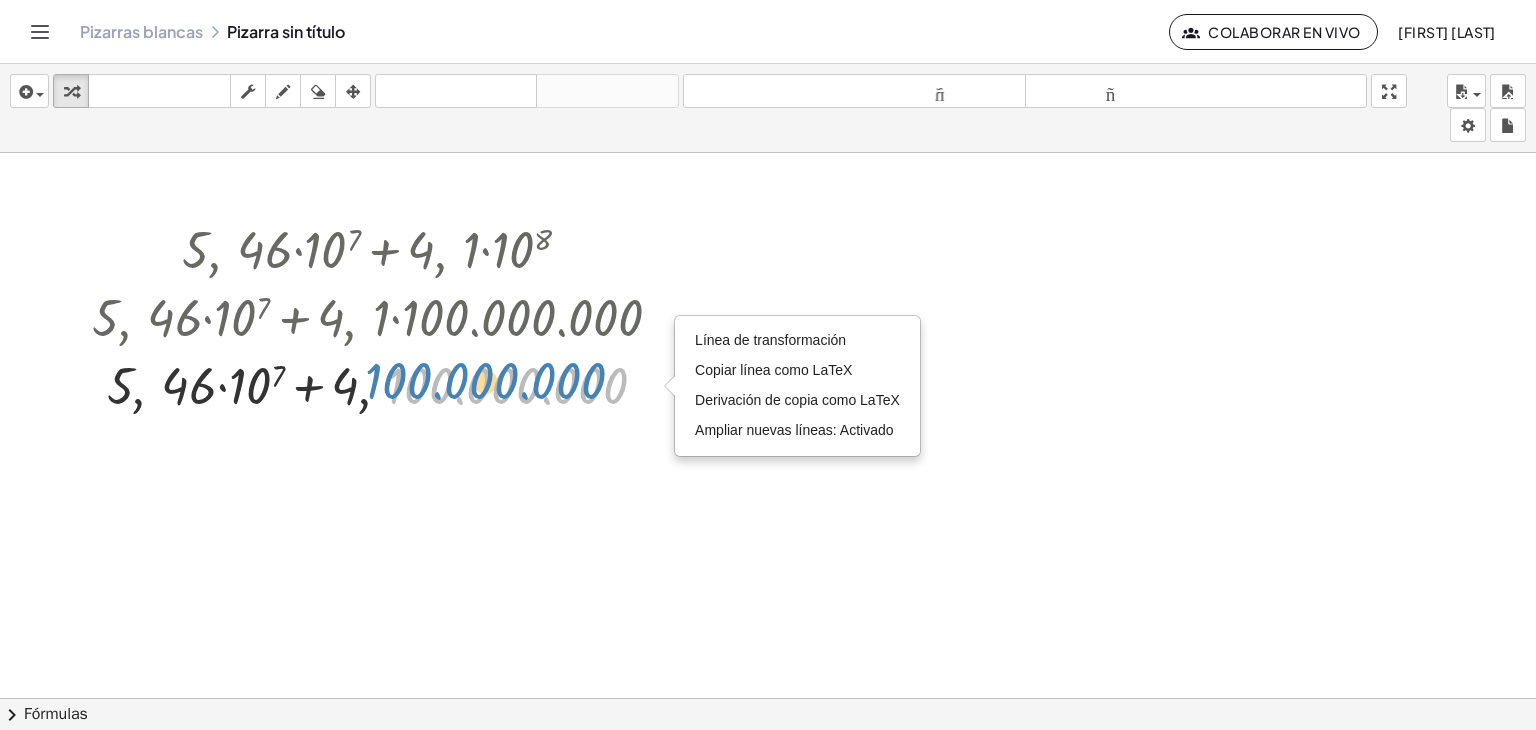 click at bounding box center (385, 384) 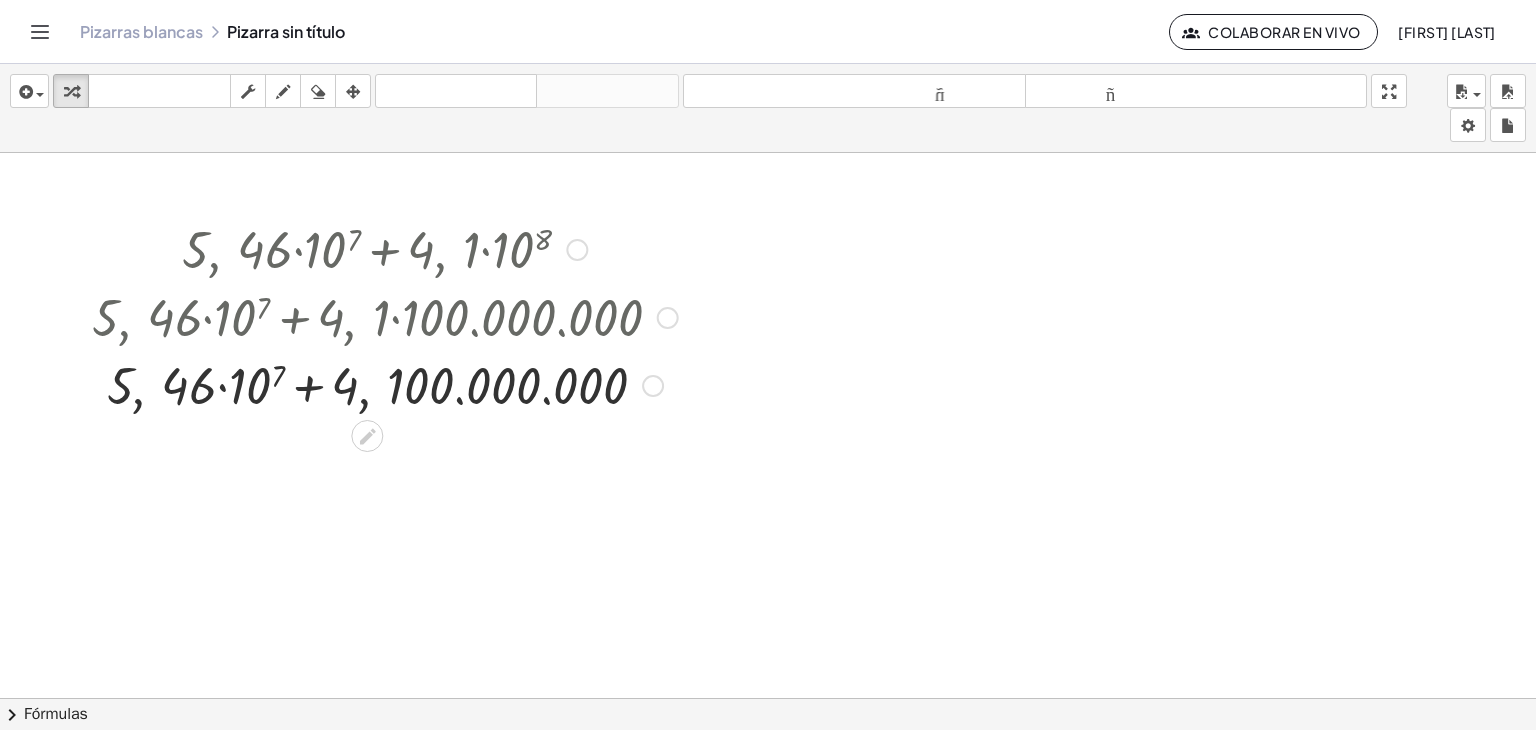 click on "Regresa a esta línea Copiar línea como LaTeX Derivación de copia como LaTeX" at bounding box center (577, 250) 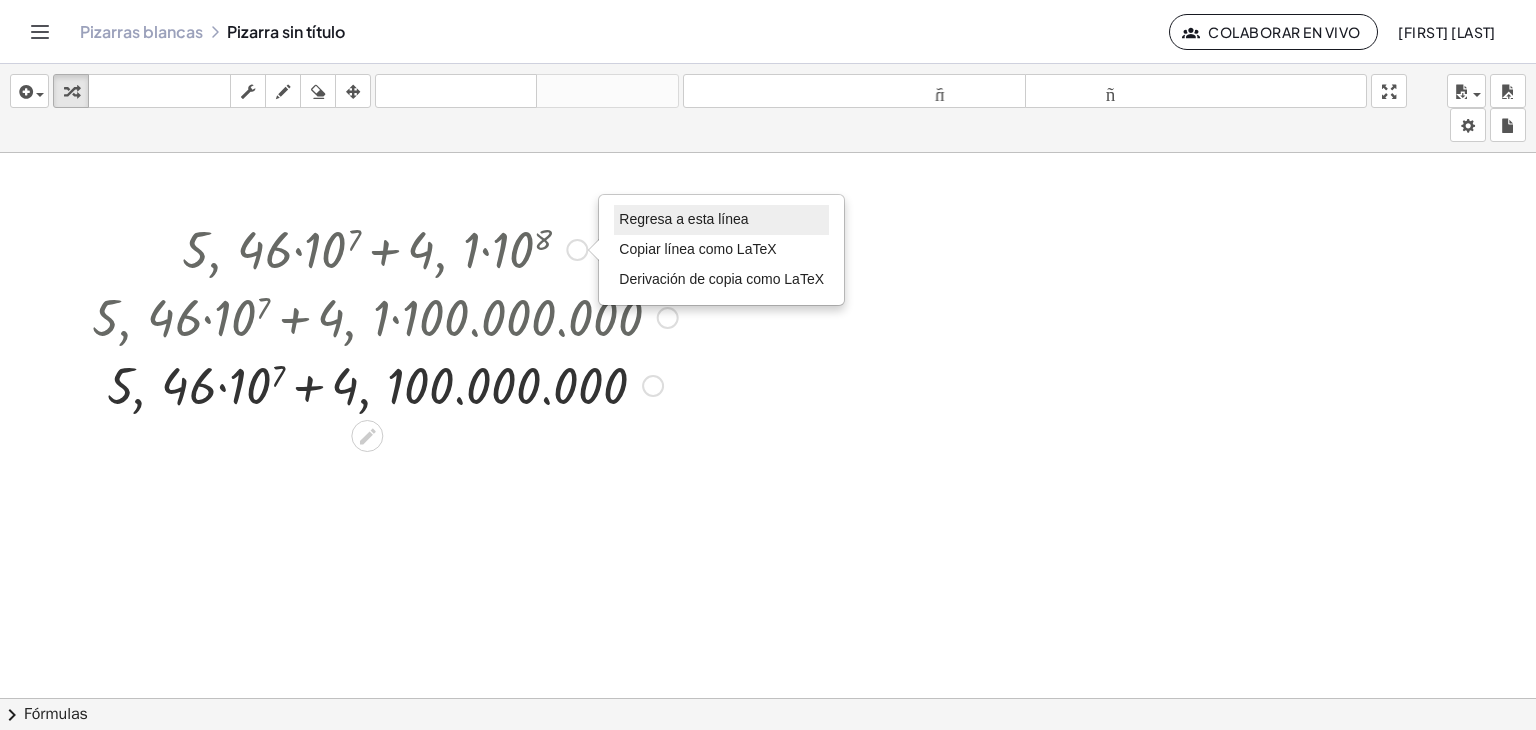 click on "Regresa a esta línea" at bounding box center (721, 220) 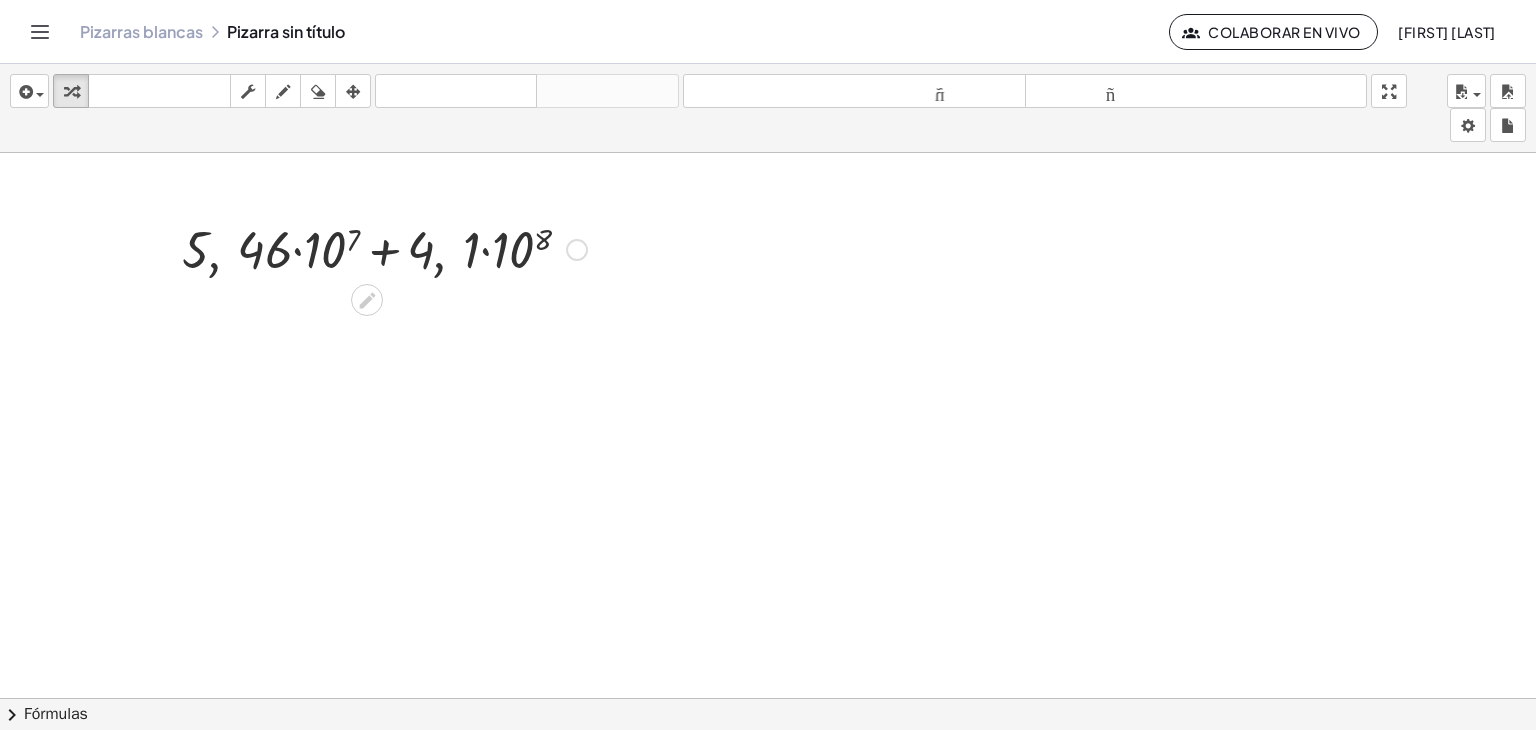 click at bounding box center [384, 248] 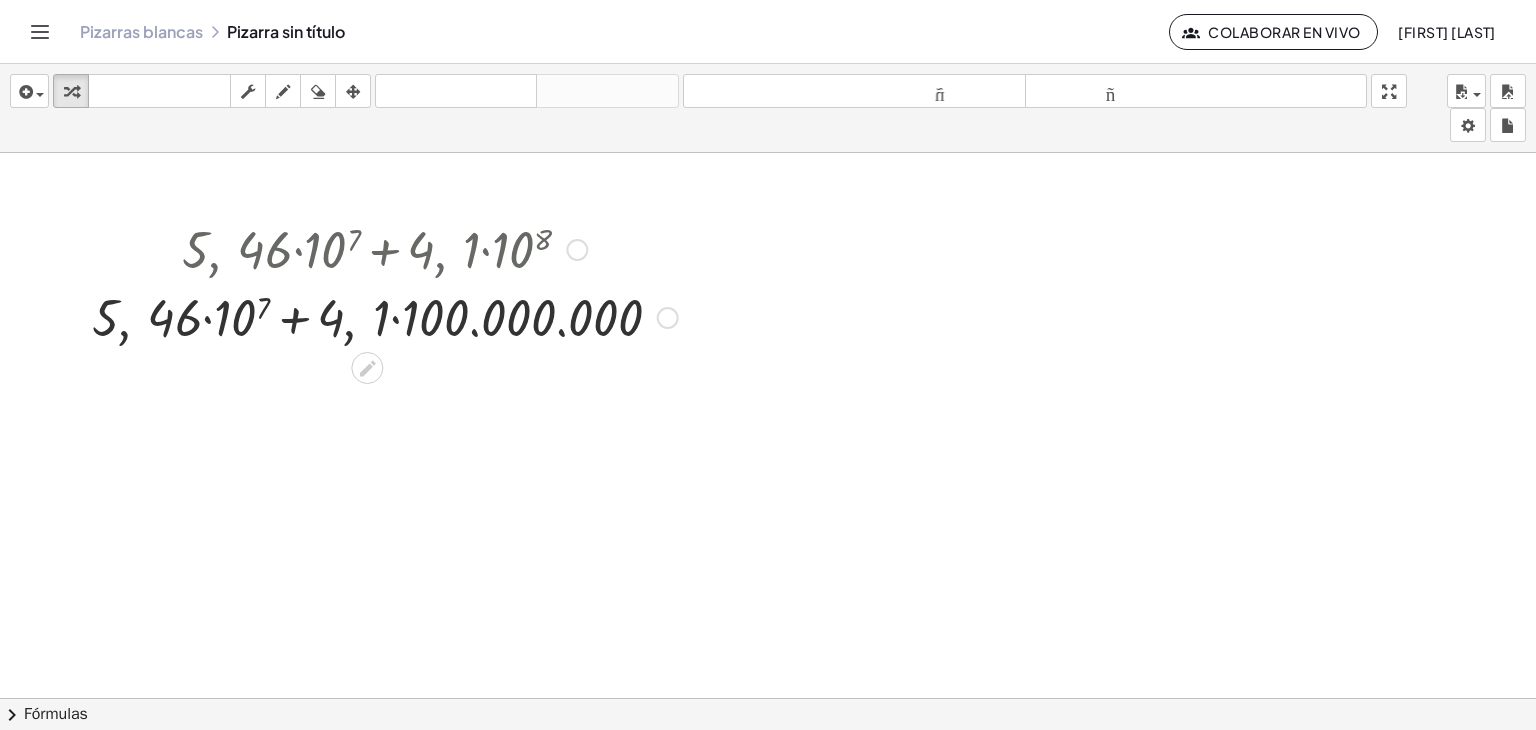 click on "Regresa a esta línea Copiar línea como LaTeX Derivación de copia como LaTeX" at bounding box center [668, 318] 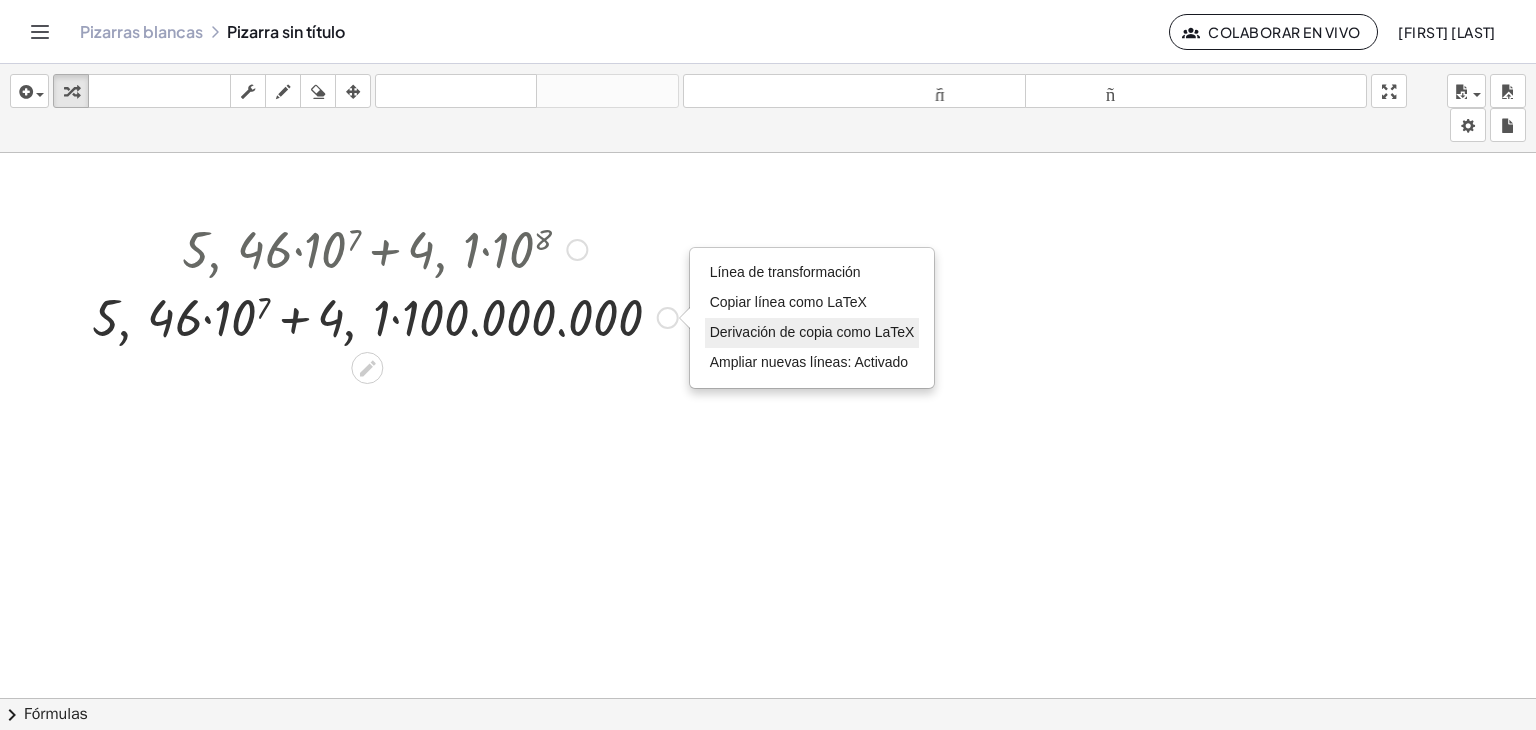 click on "Derivación de copia como LaTeX" at bounding box center [812, 332] 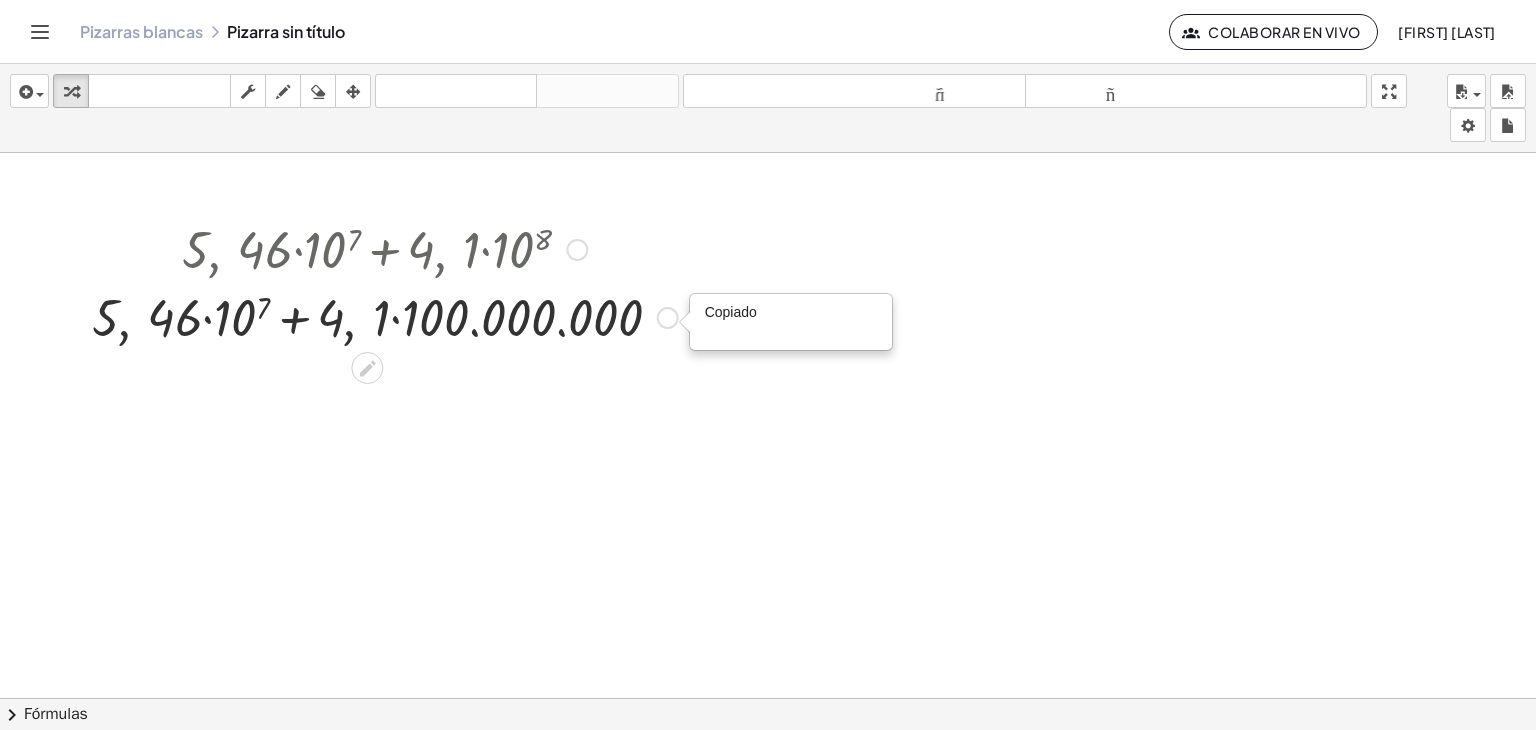 click at bounding box center (385, 316) 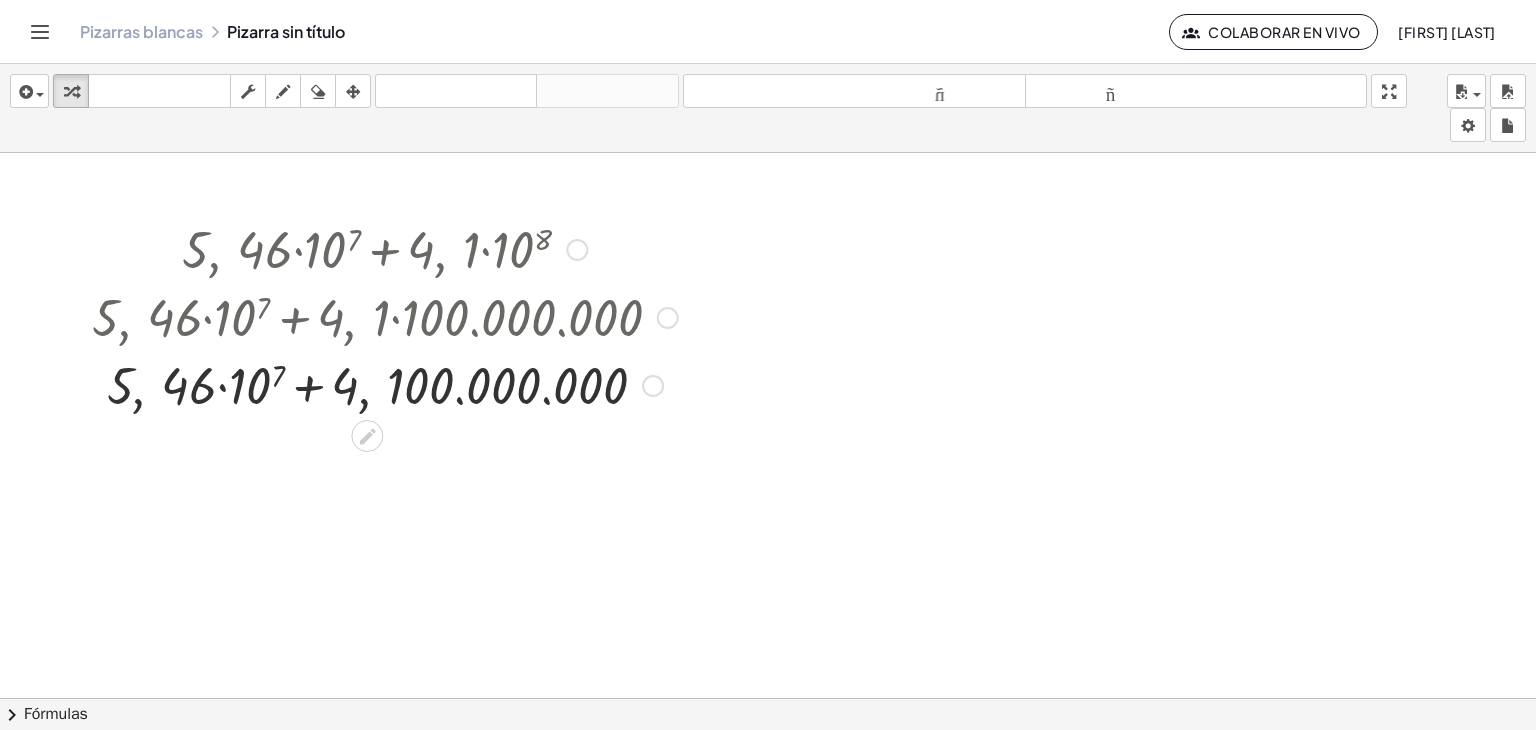 click at bounding box center (385, 316) 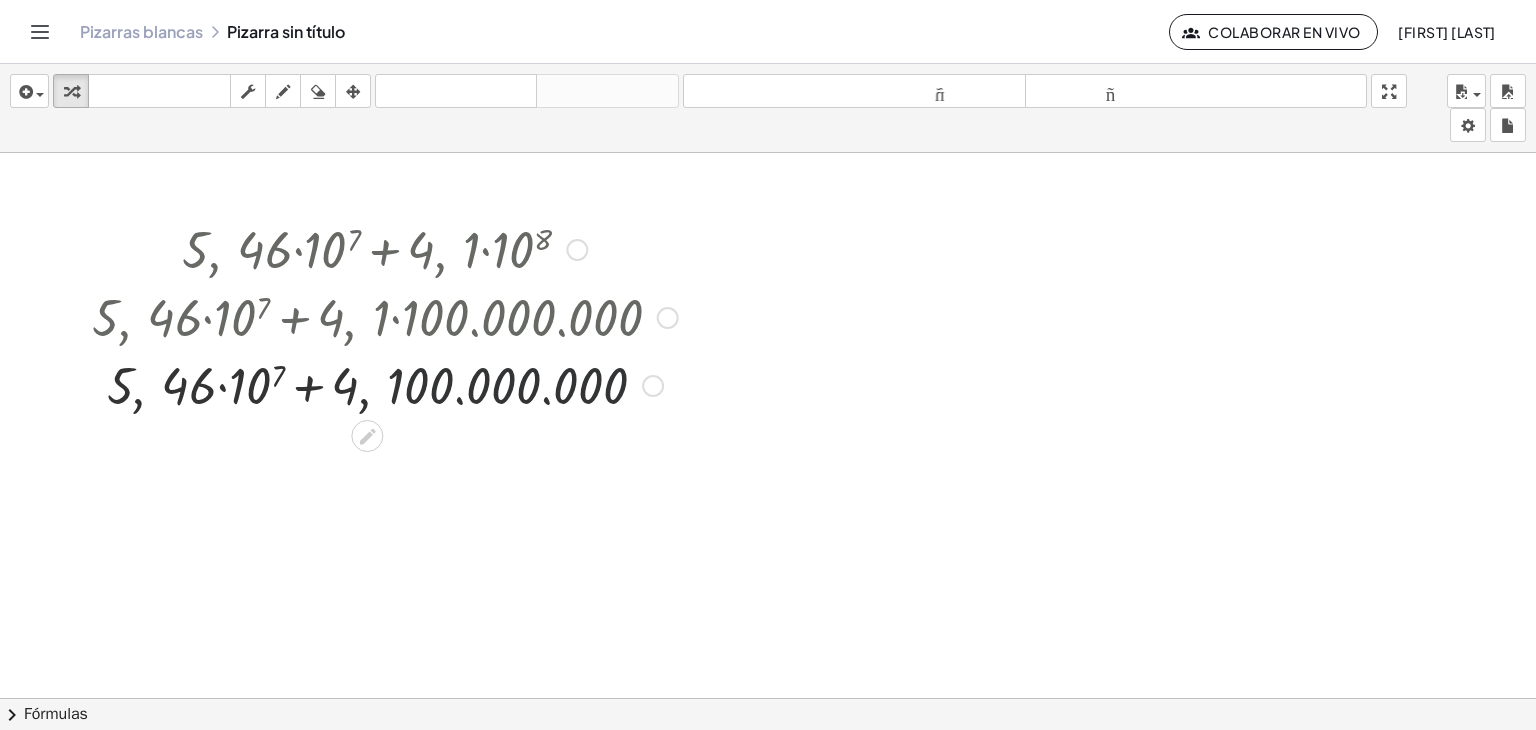 click at bounding box center [385, 384] 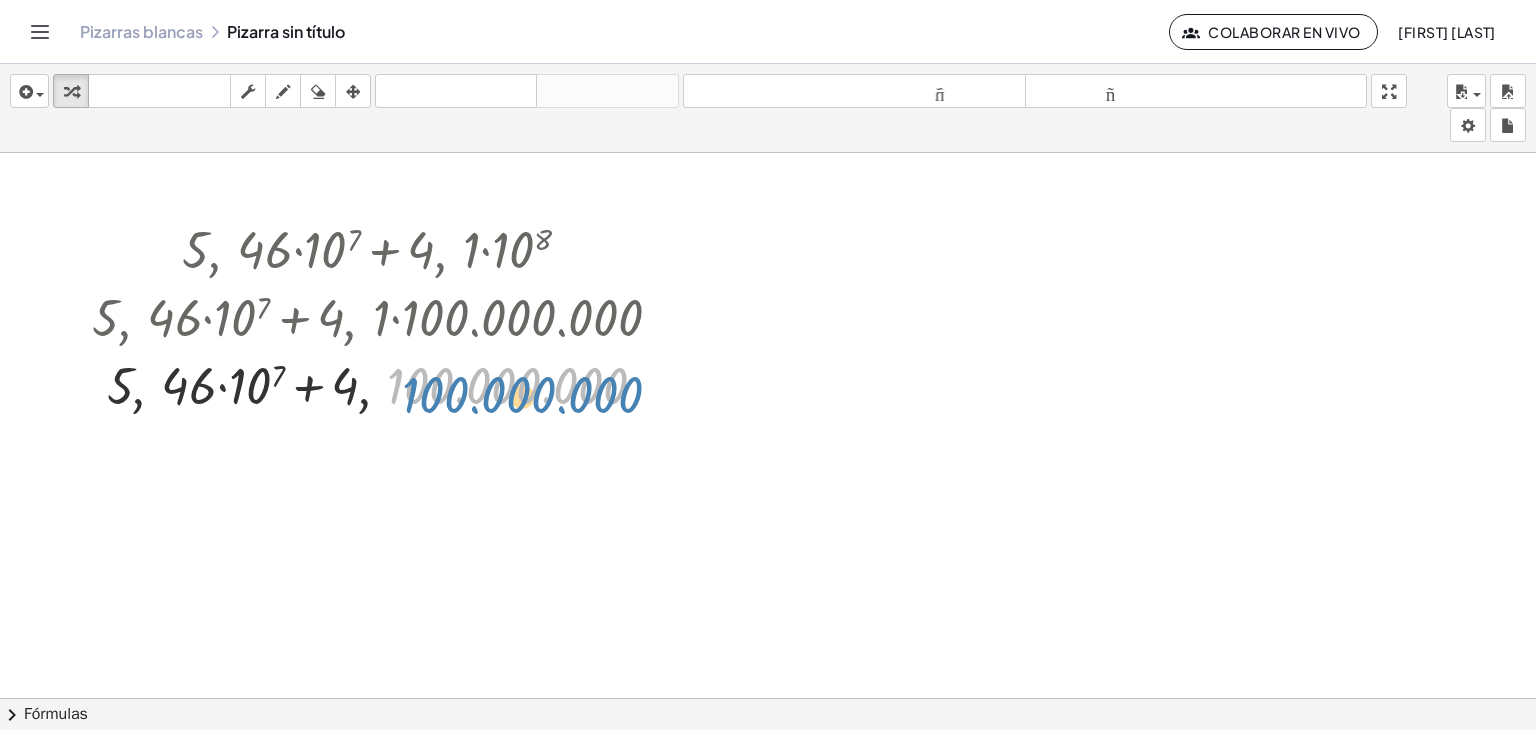 click at bounding box center (385, 384) 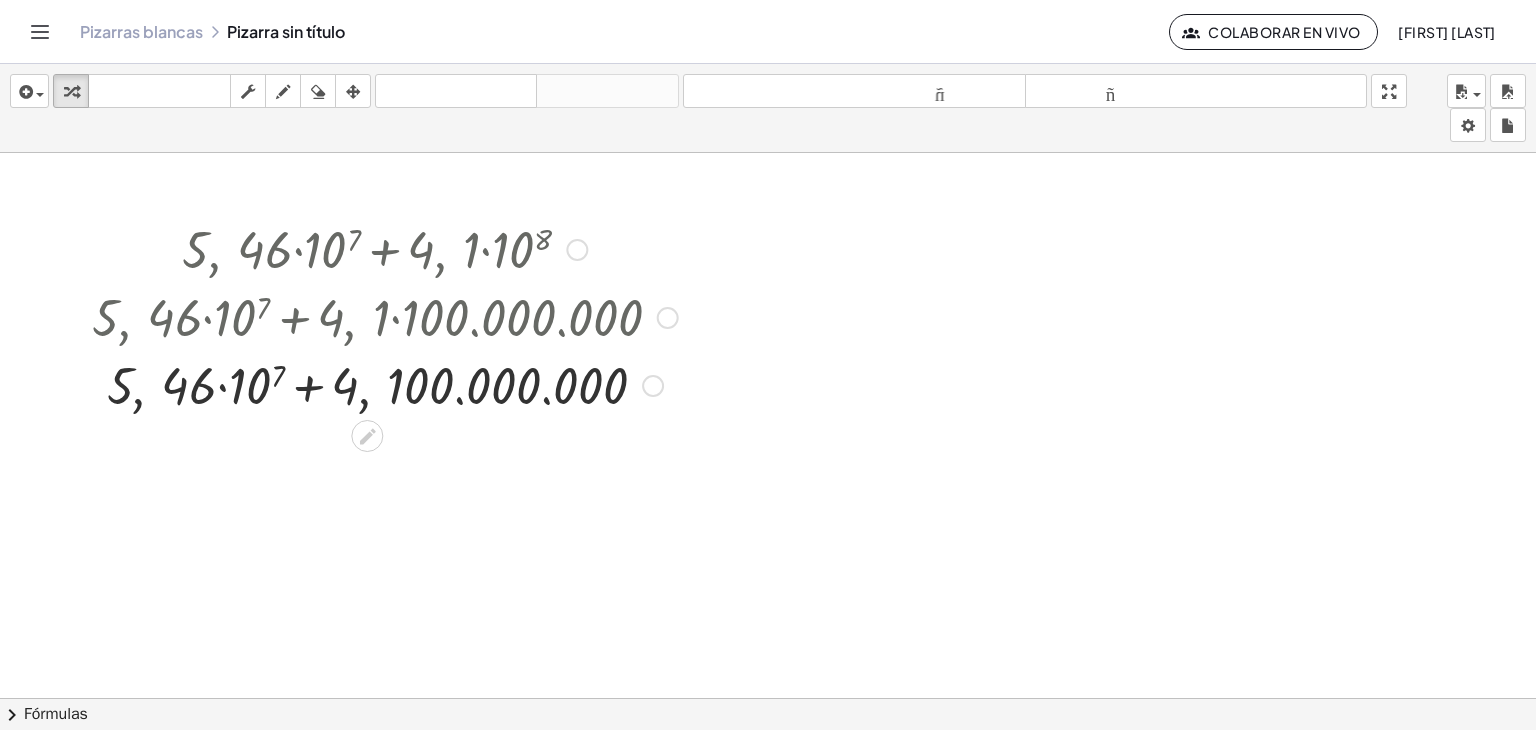 click at bounding box center [385, 384] 